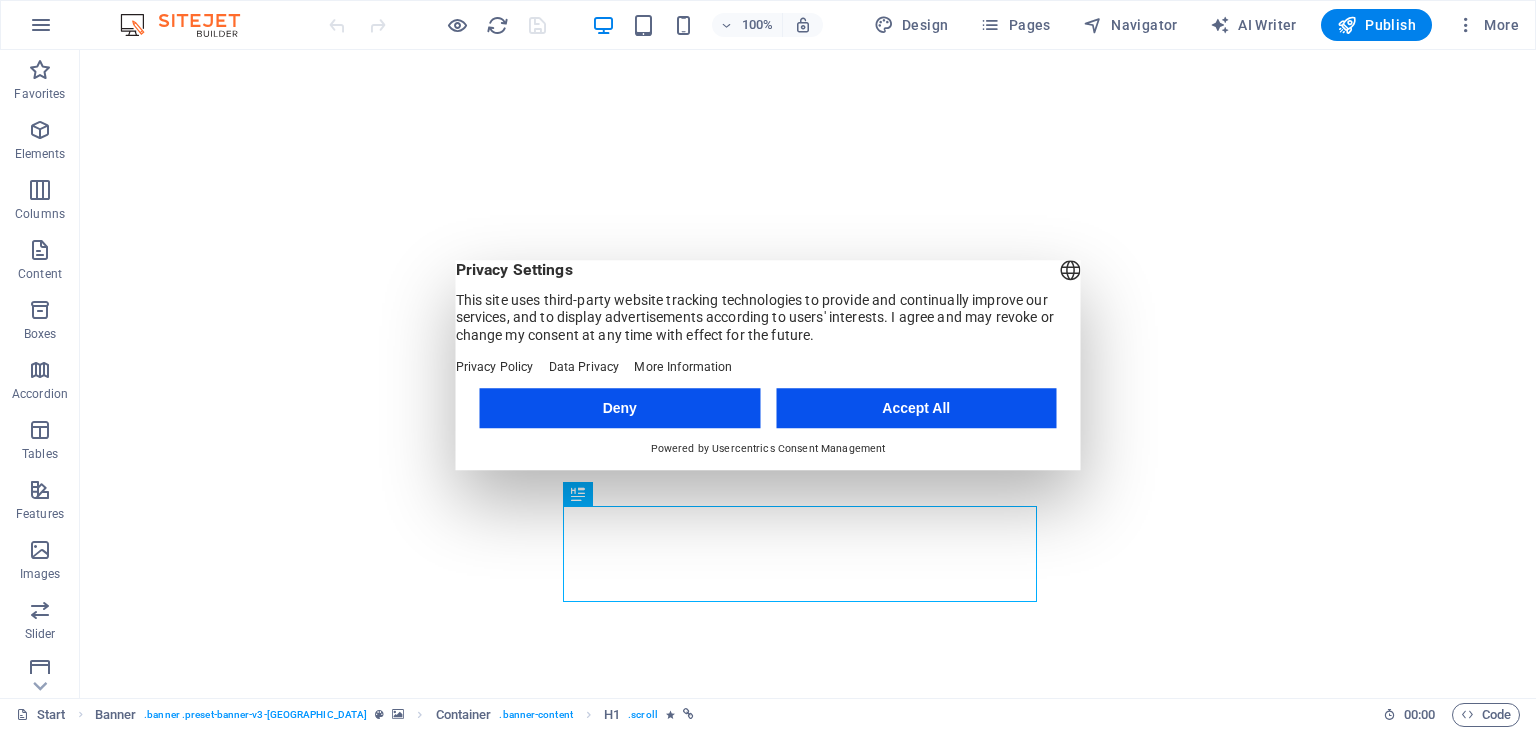 scroll, scrollTop: 0, scrollLeft: 0, axis: both 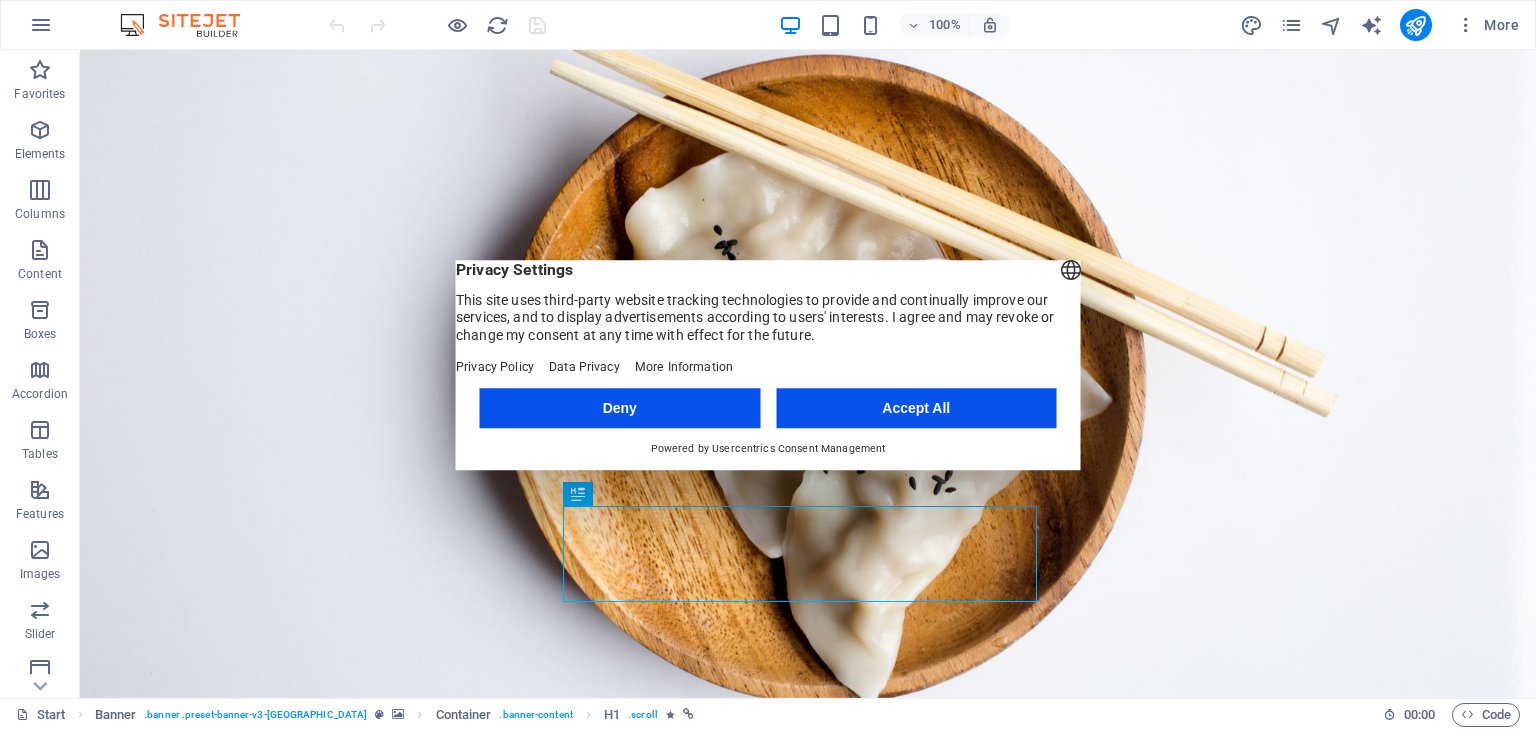 click on "Accept All" at bounding box center (916, 408) 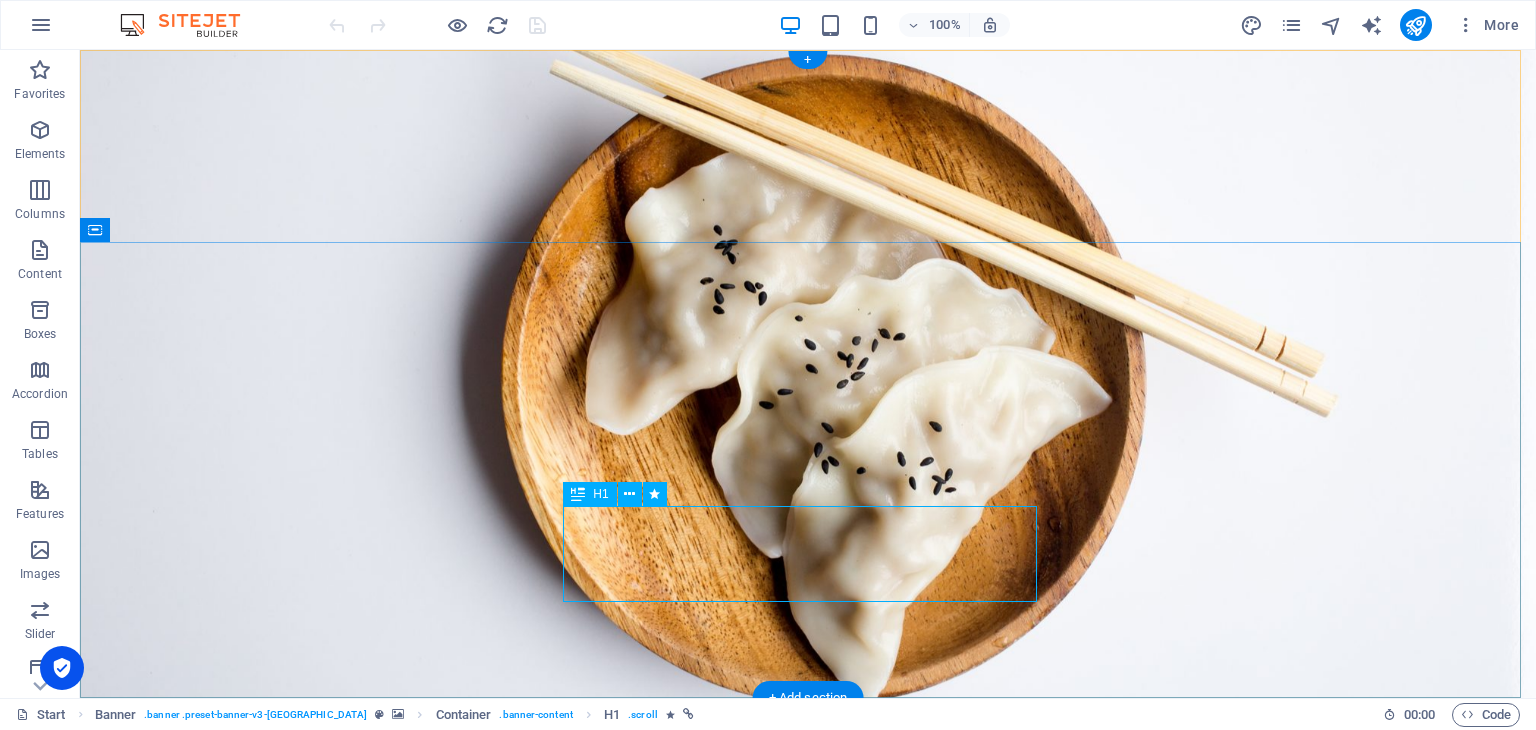 click on "taste of Asia" at bounding box center [808, 1082] 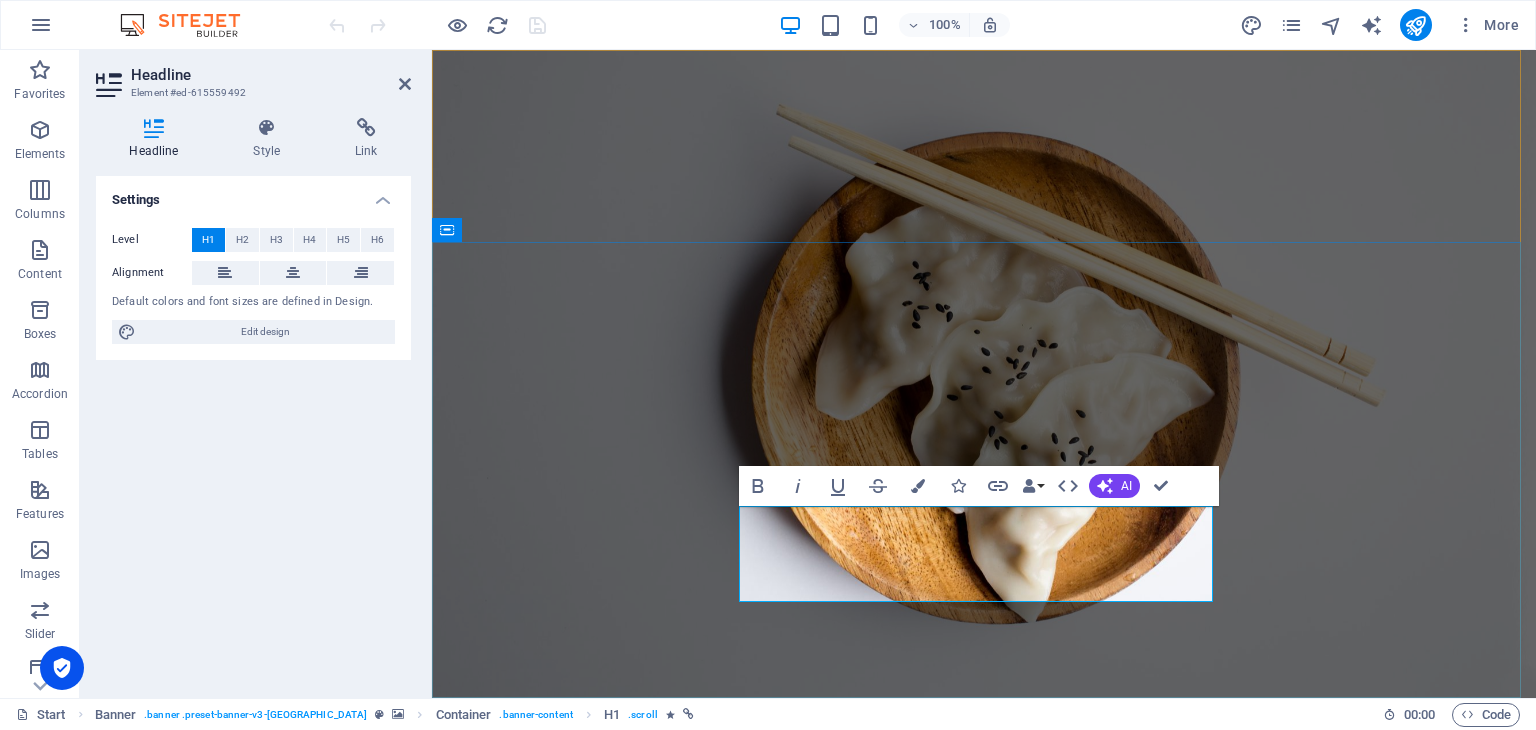 click on "taste of Asia" at bounding box center (984, 1081) 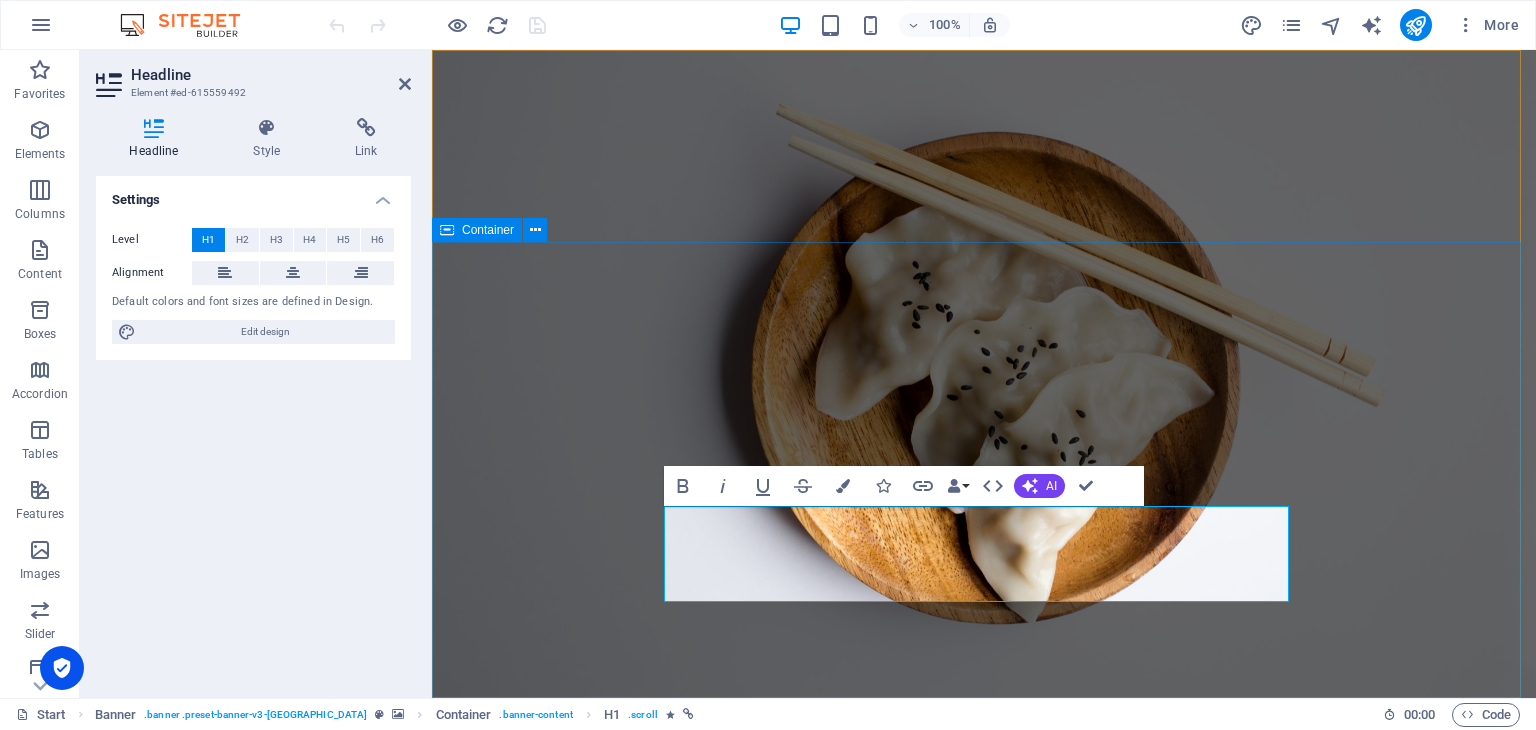 click on "fresh from farm" at bounding box center [984, 1082] 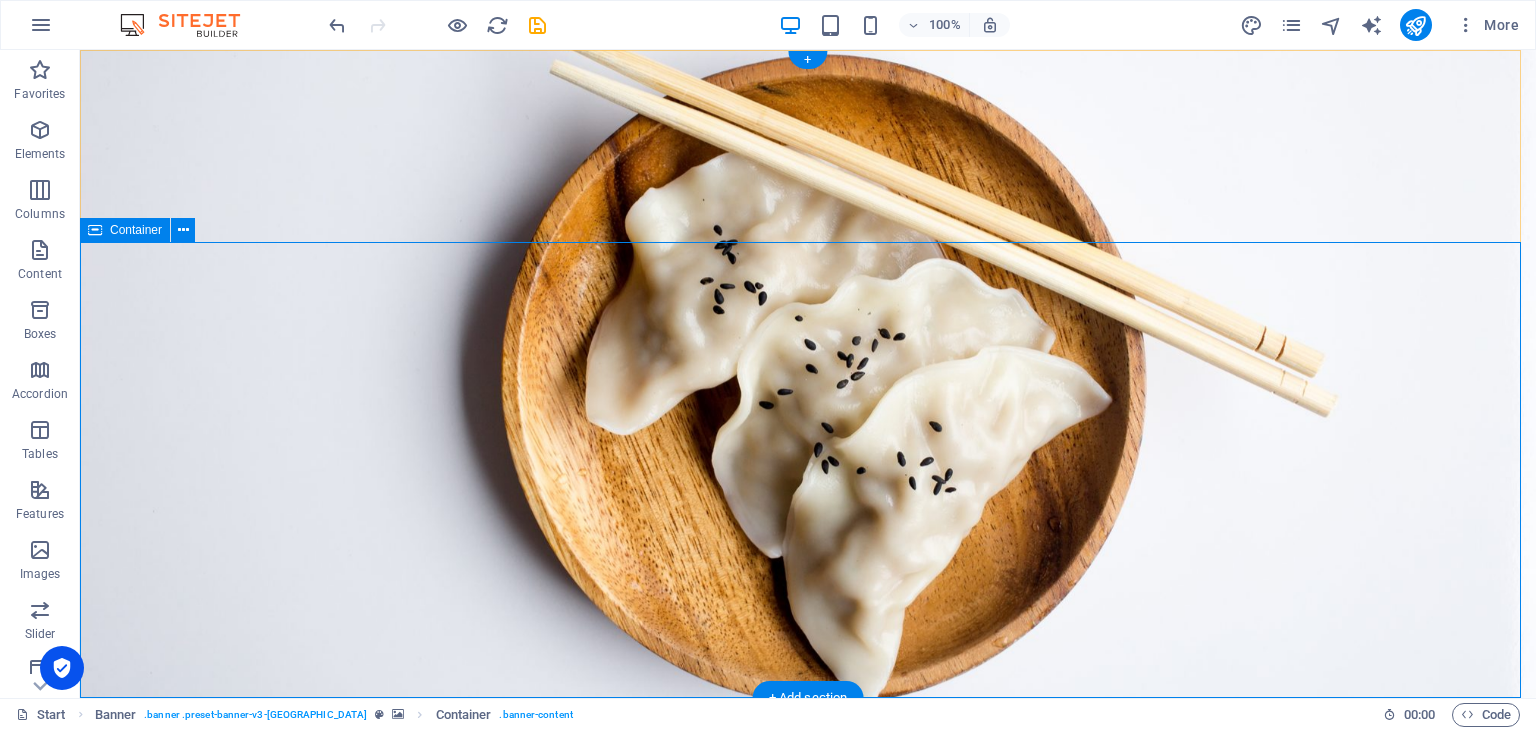 click on "fresh from farm" at bounding box center [808, 1082] 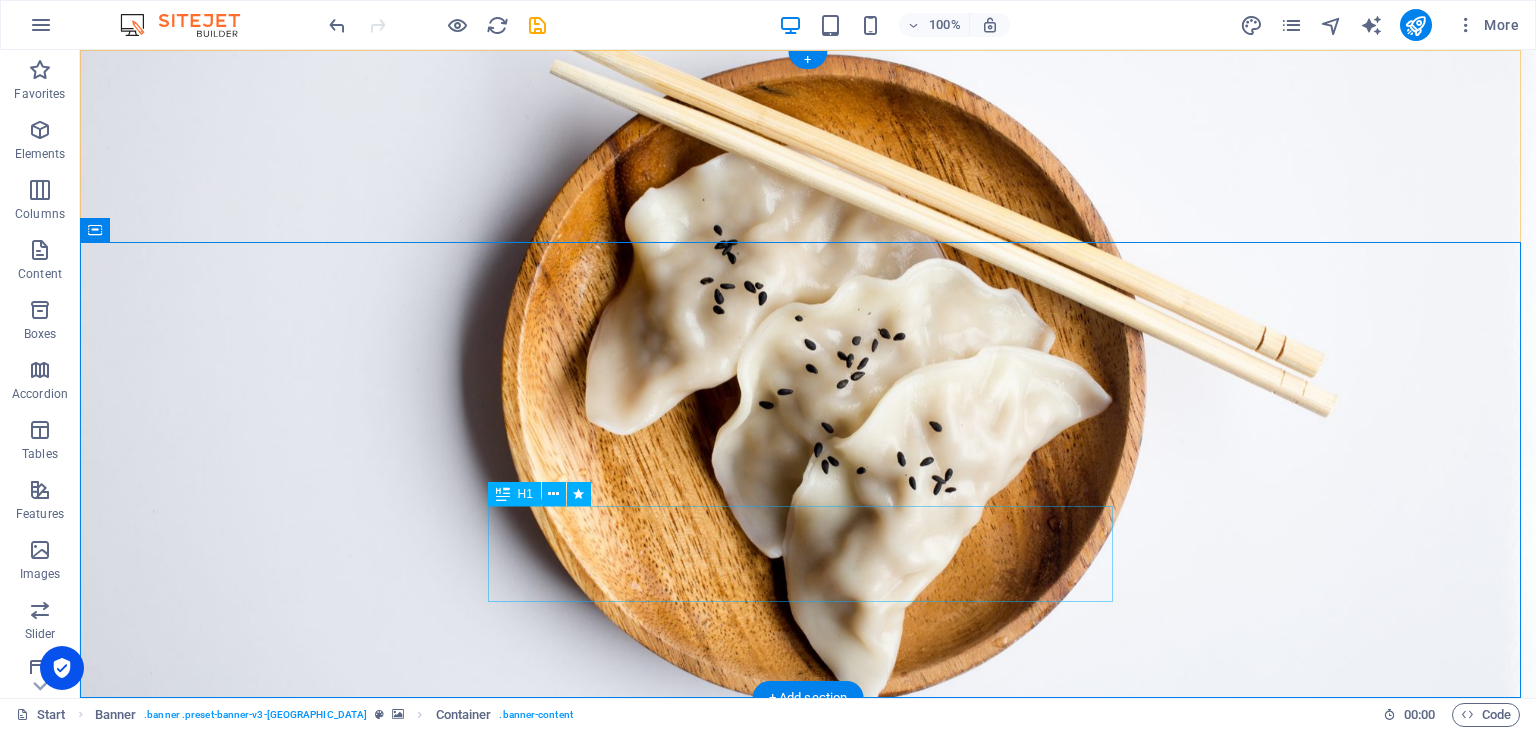 click on "fresh from farm" at bounding box center (808, 1082) 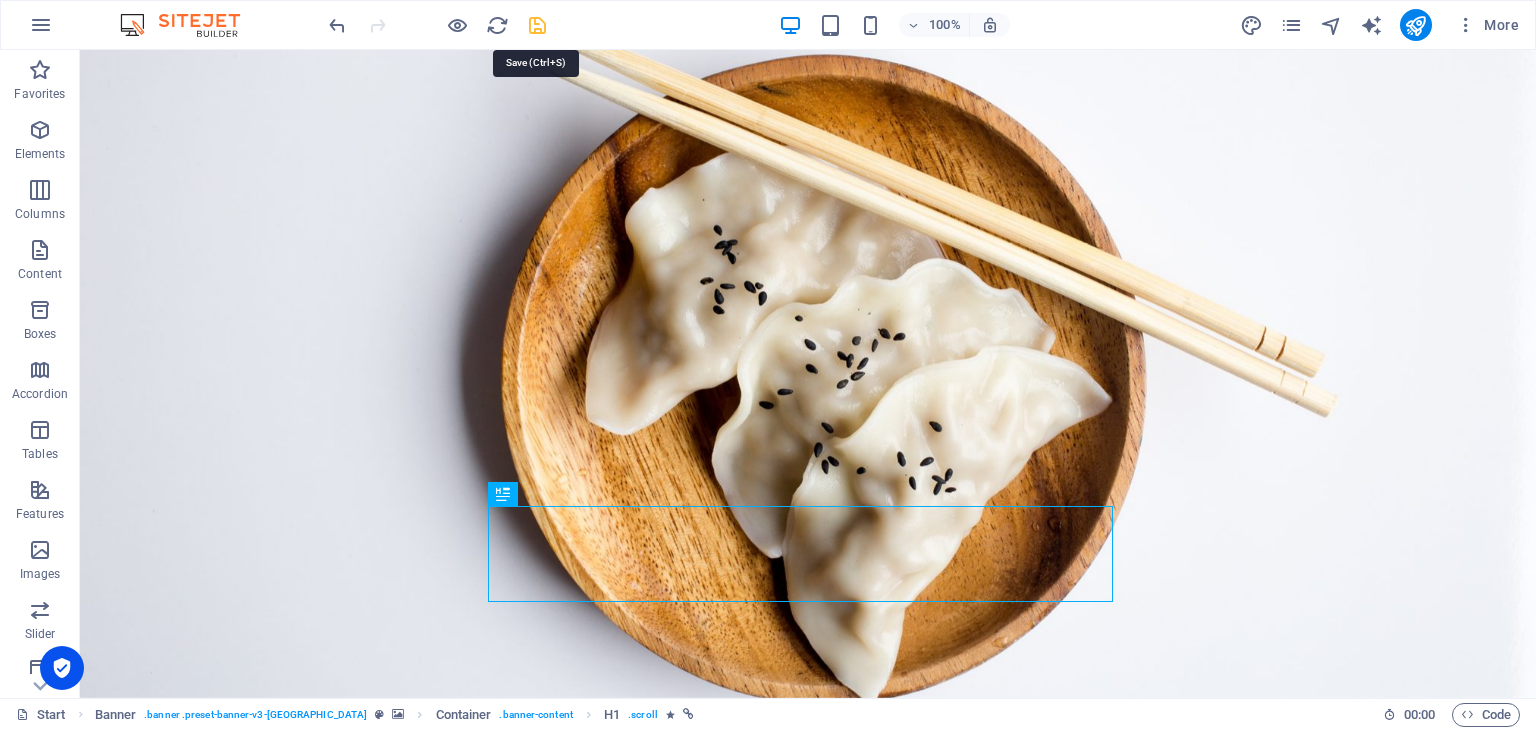 click at bounding box center [537, 25] 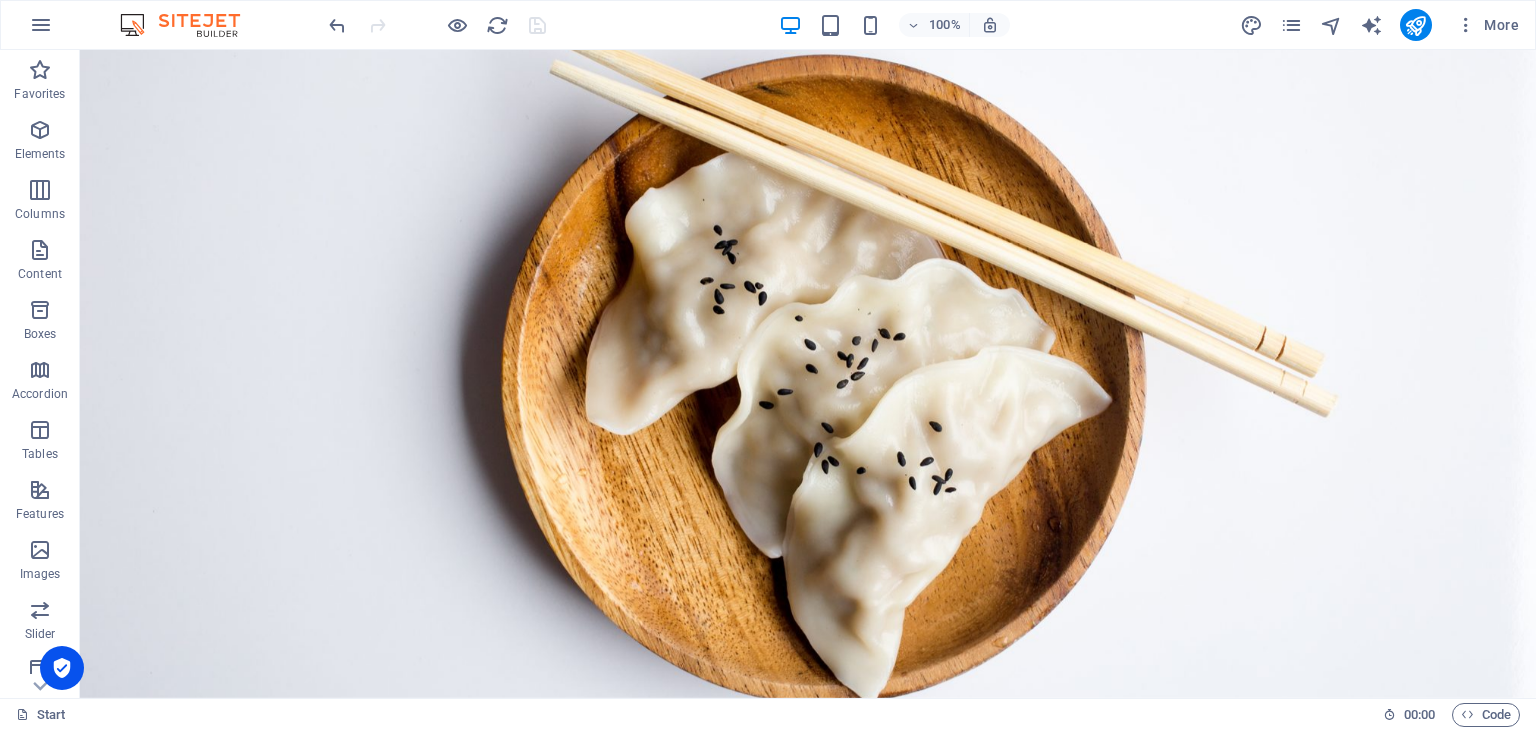 click at bounding box center [190, 25] 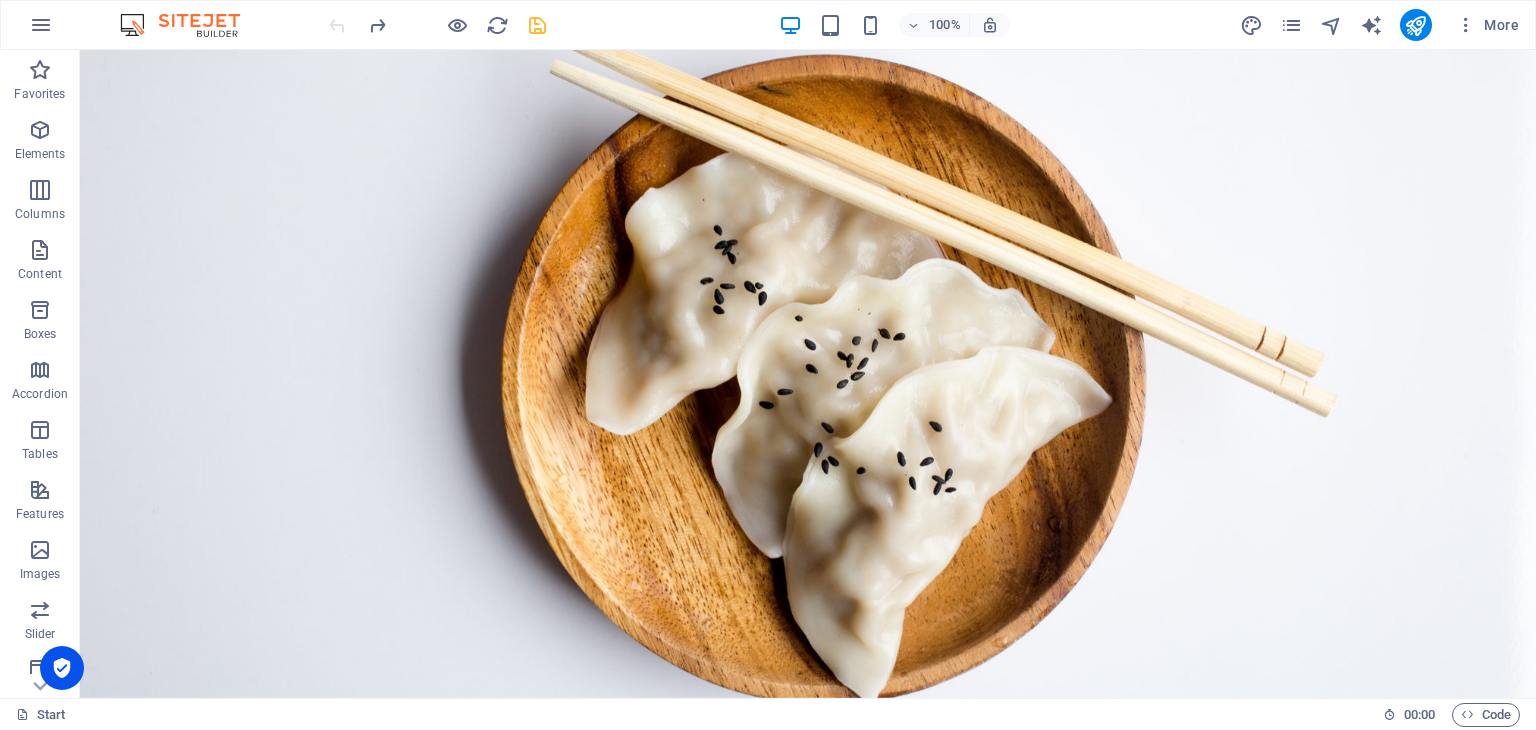 click at bounding box center (437, 25) 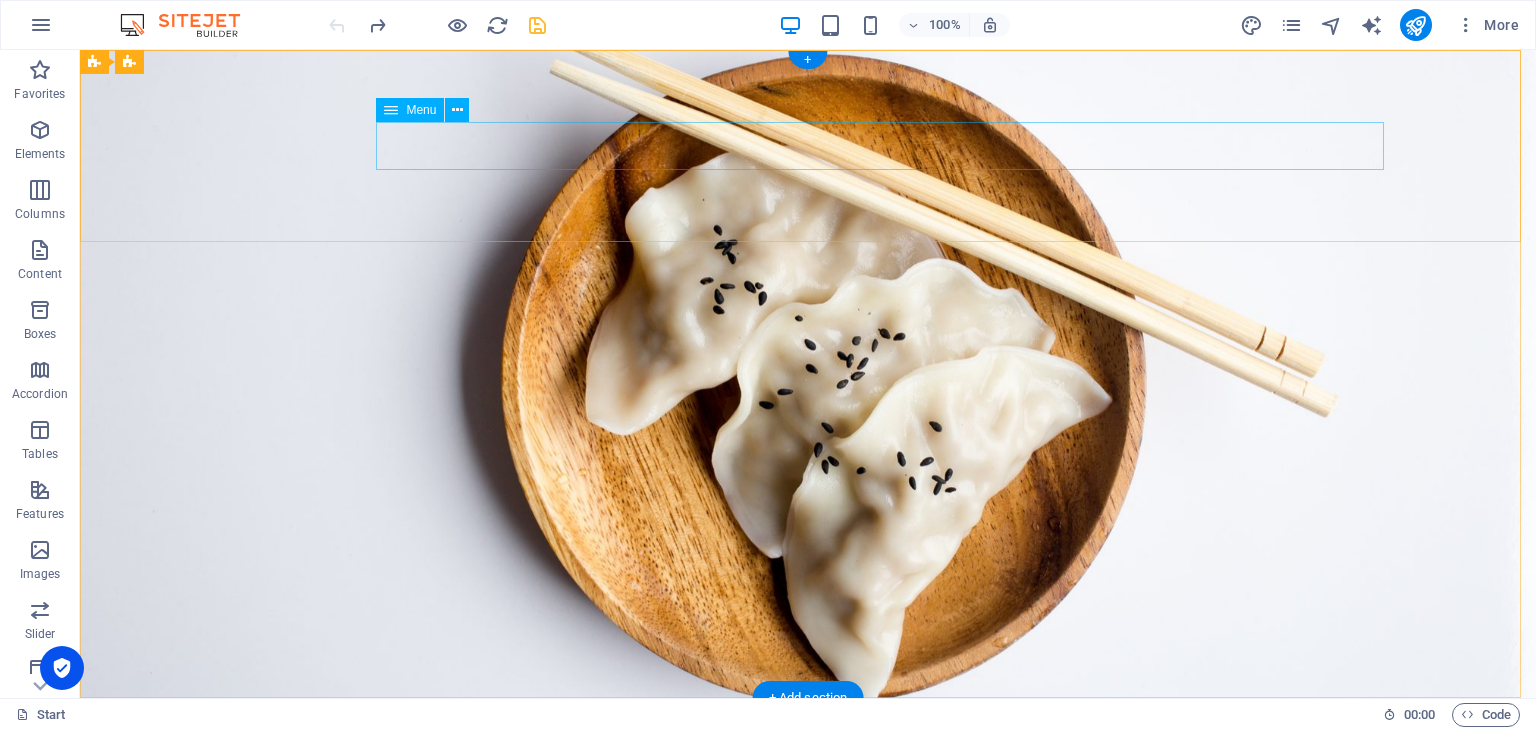 click on "Start About Services Menu Reservation Contact" at bounding box center (808, 898) 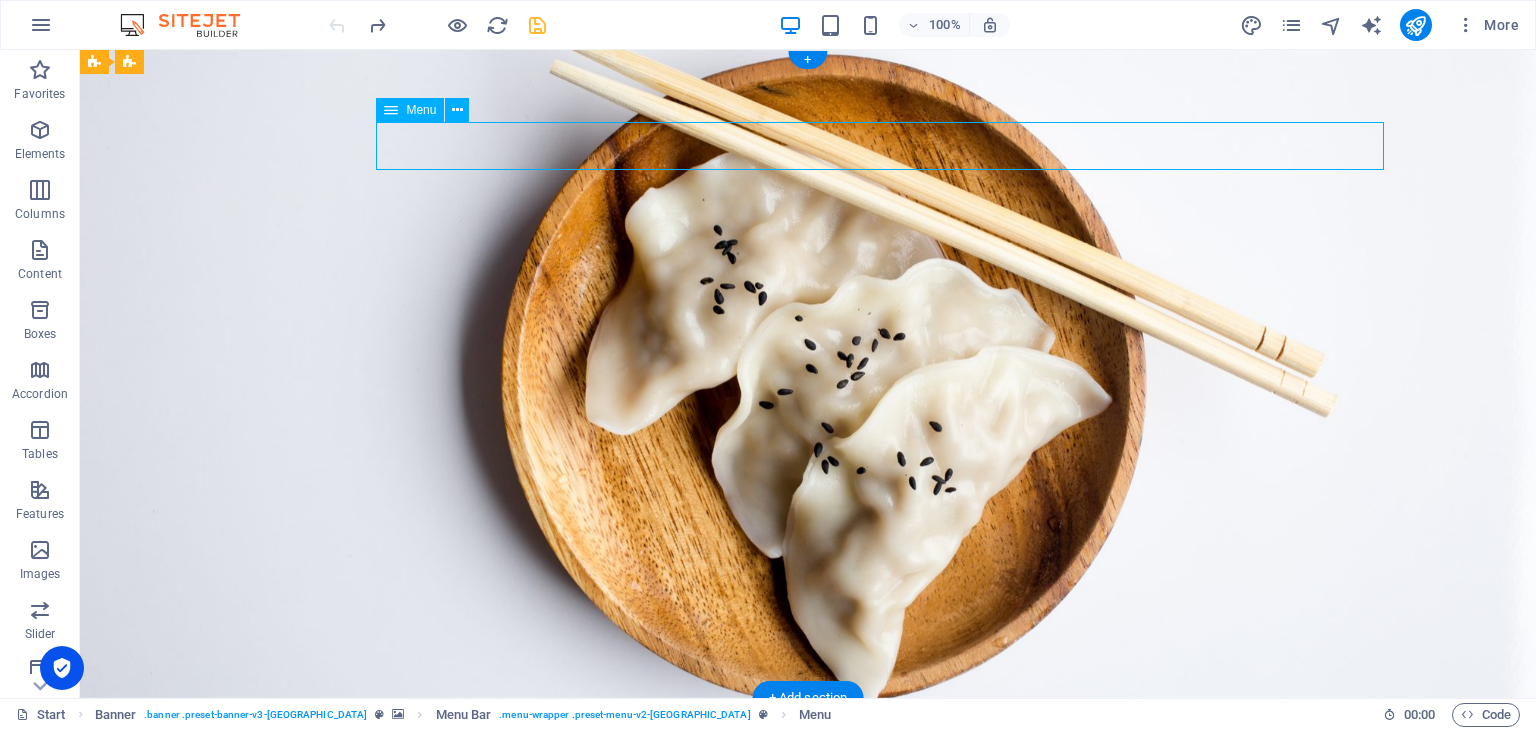 click on "Start About Services Menu Reservation Contact" at bounding box center (808, 898) 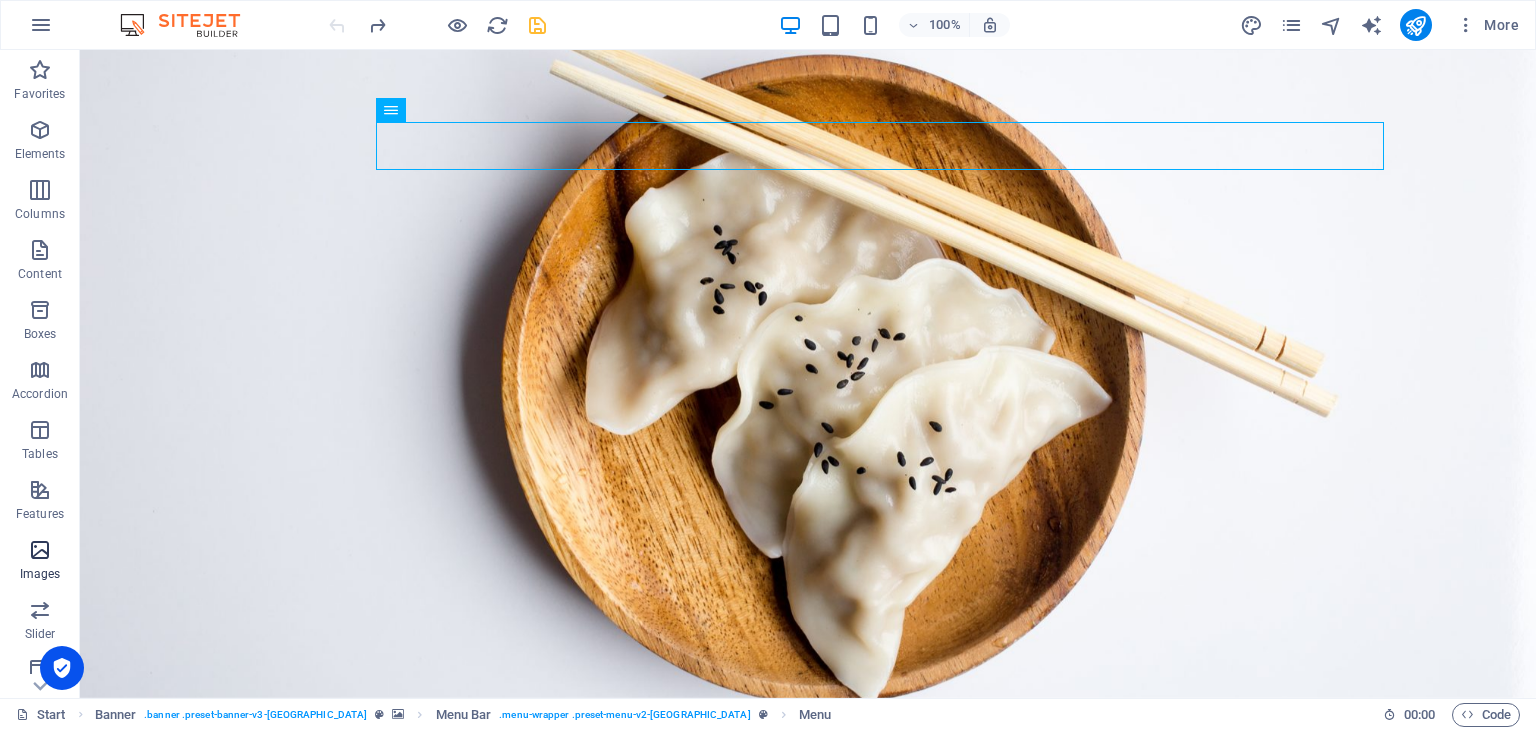 click at bounding box center [40, 550] 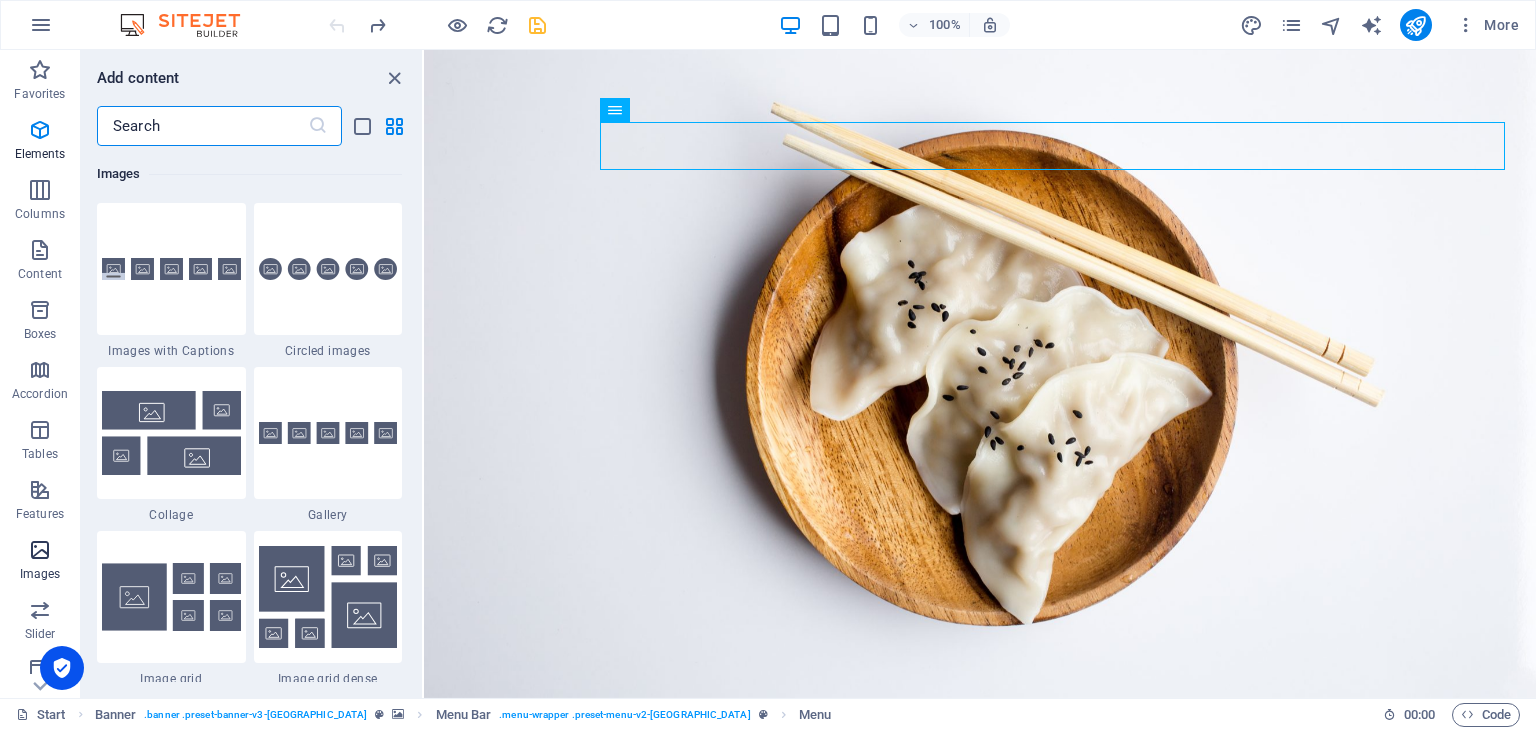 scroll, scrollTop: 9976, scrollLeft: 0, axis: vertical 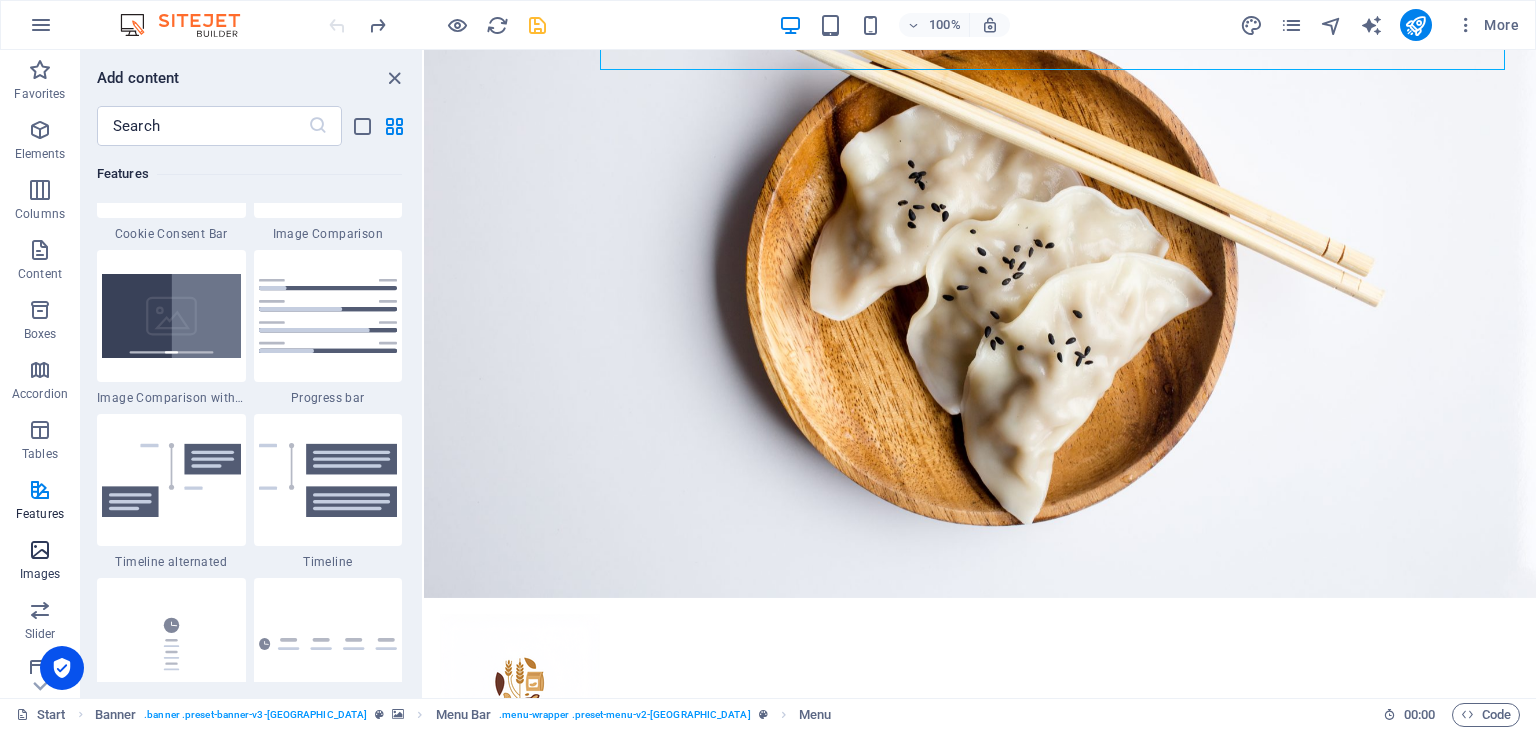 click at bounding box center (40, 550) 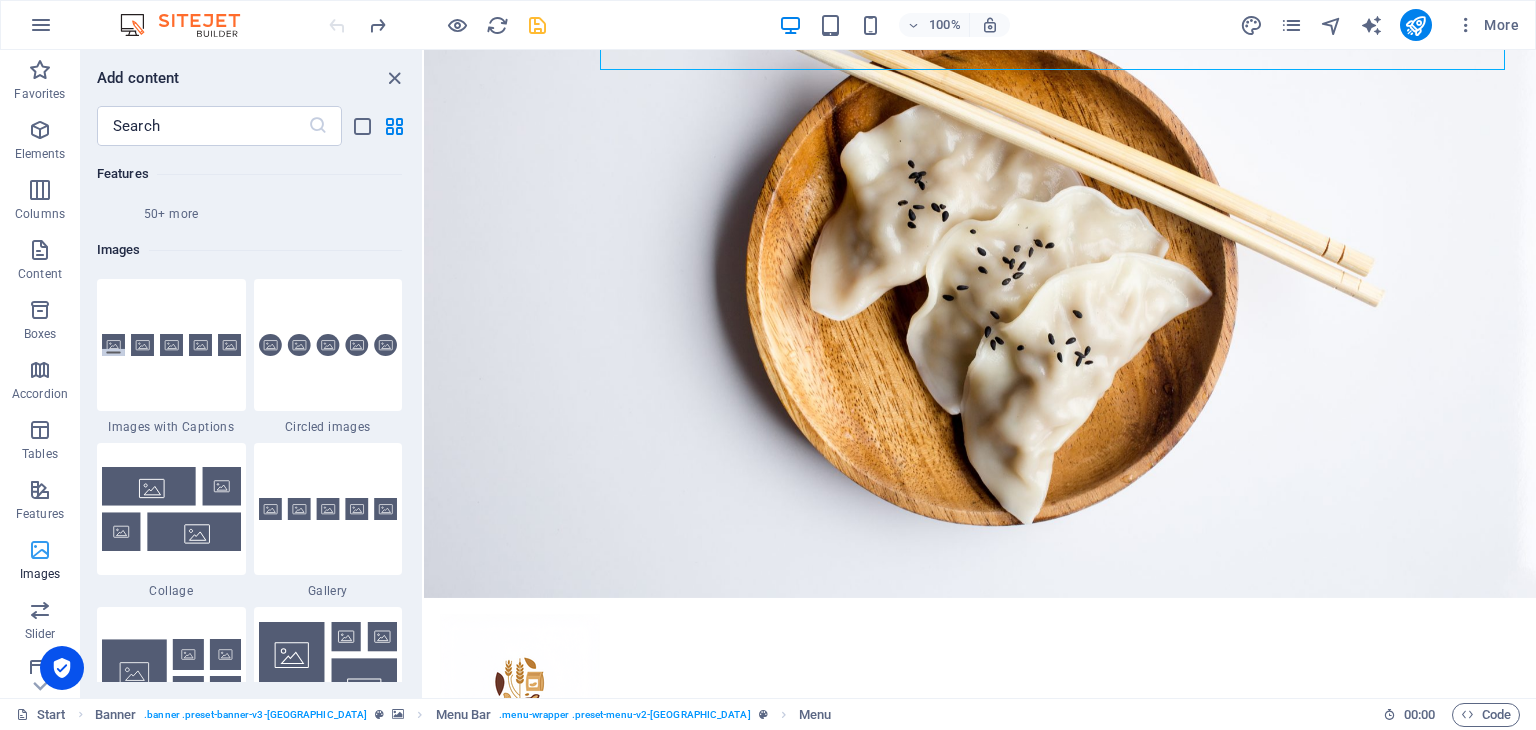 scroll, scrollTop: 9976, scrollLeft: 0, axis: vertical 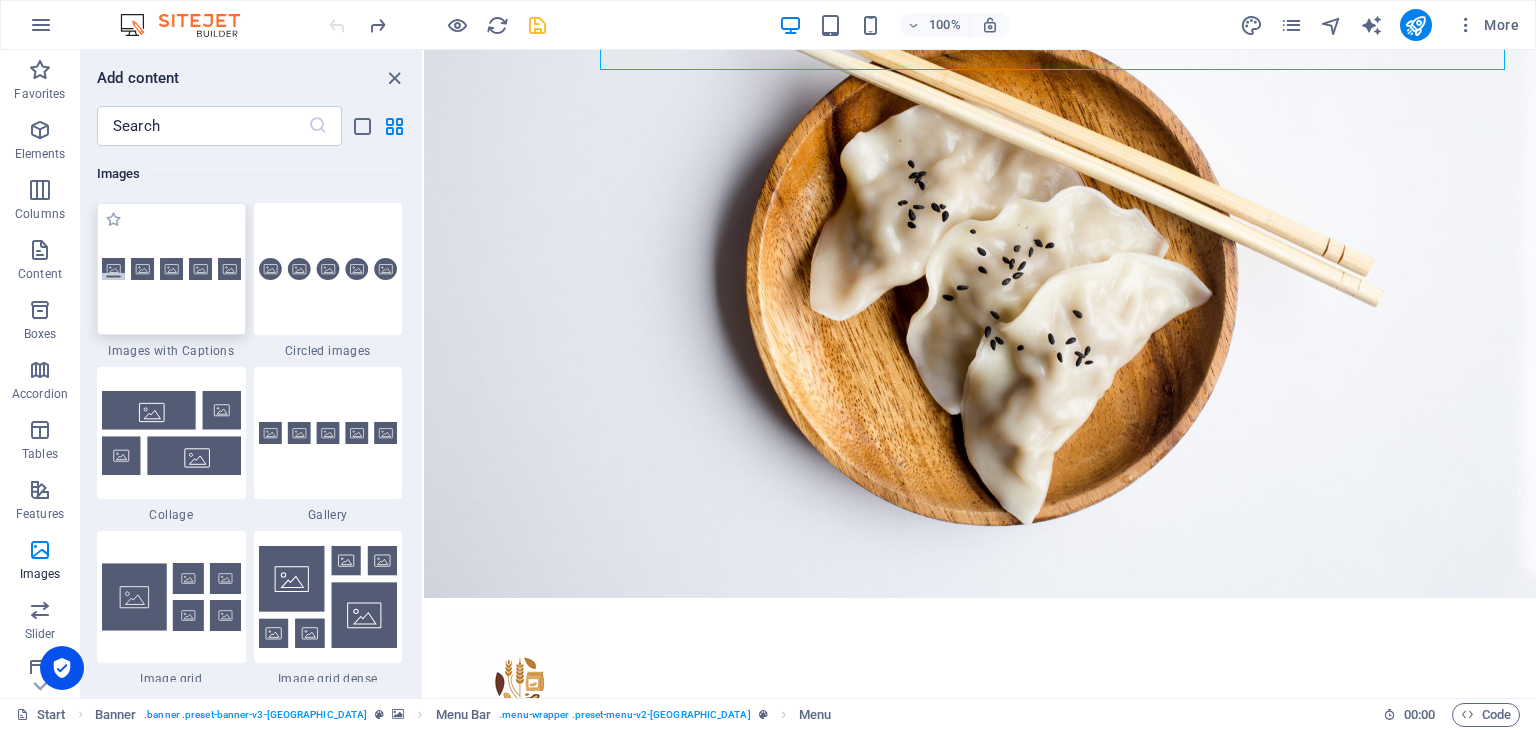 click at bounding box center [171, 269] 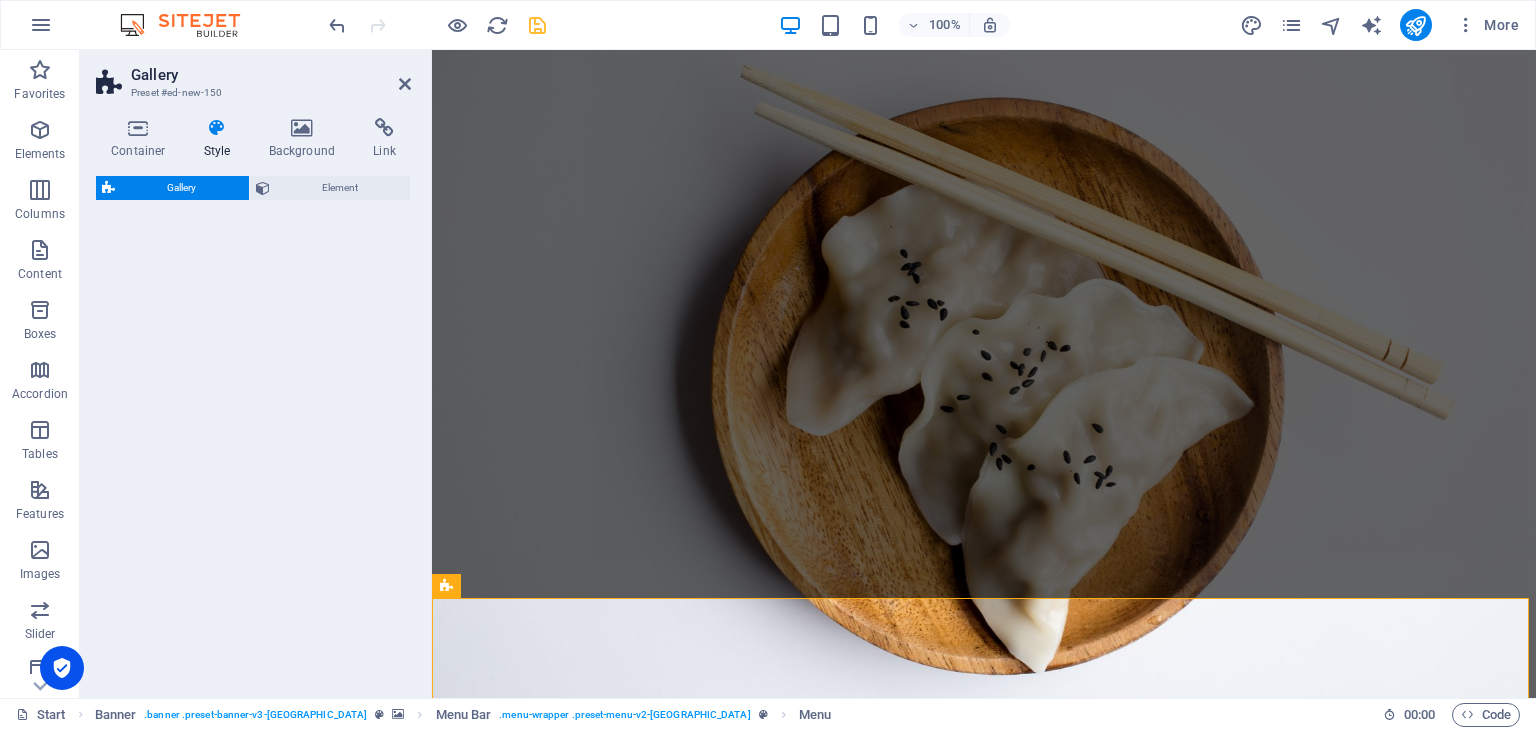 click on "Gallery Element" at bounding box center [253, 429] 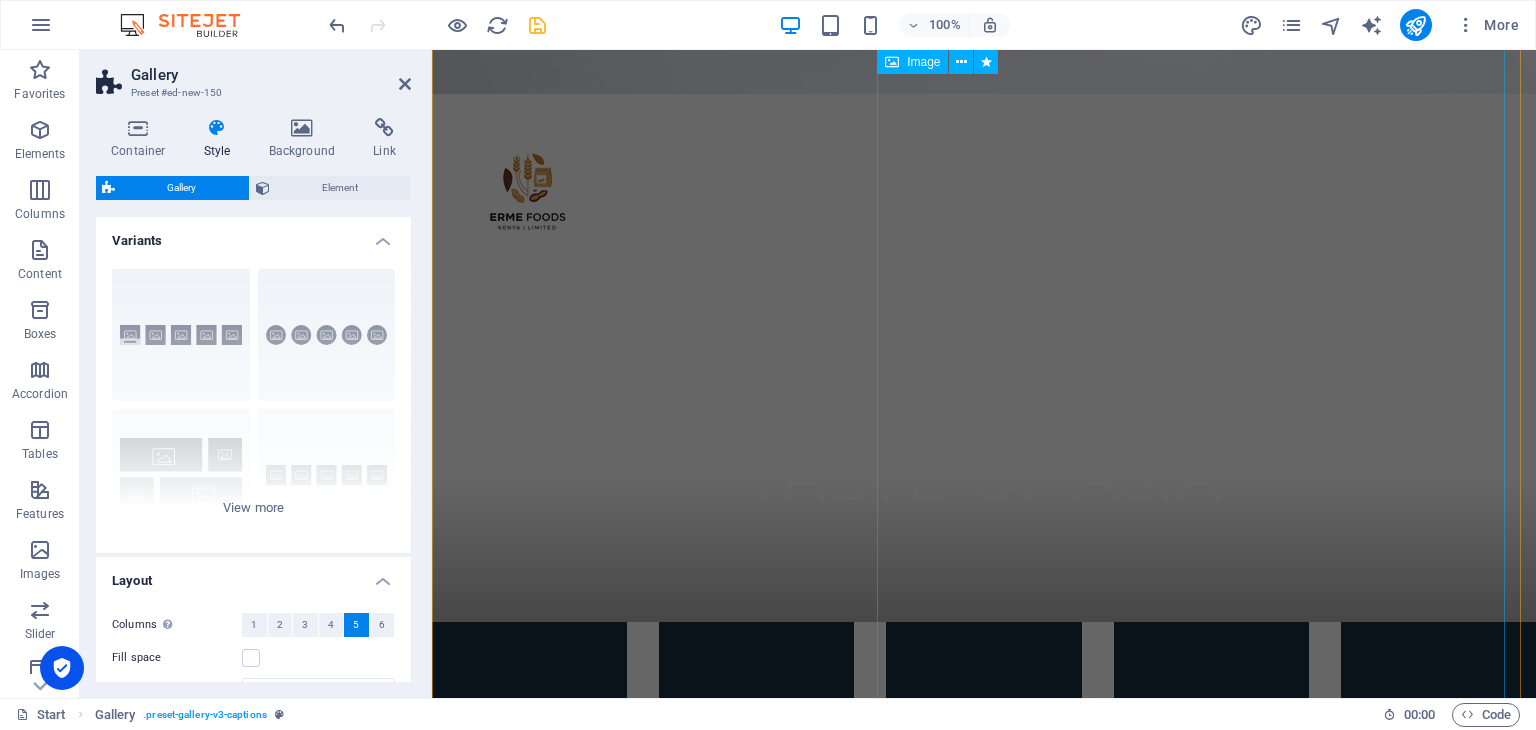 scroll, scrollTop: 600, scrollLeft: 0, axis: vertical 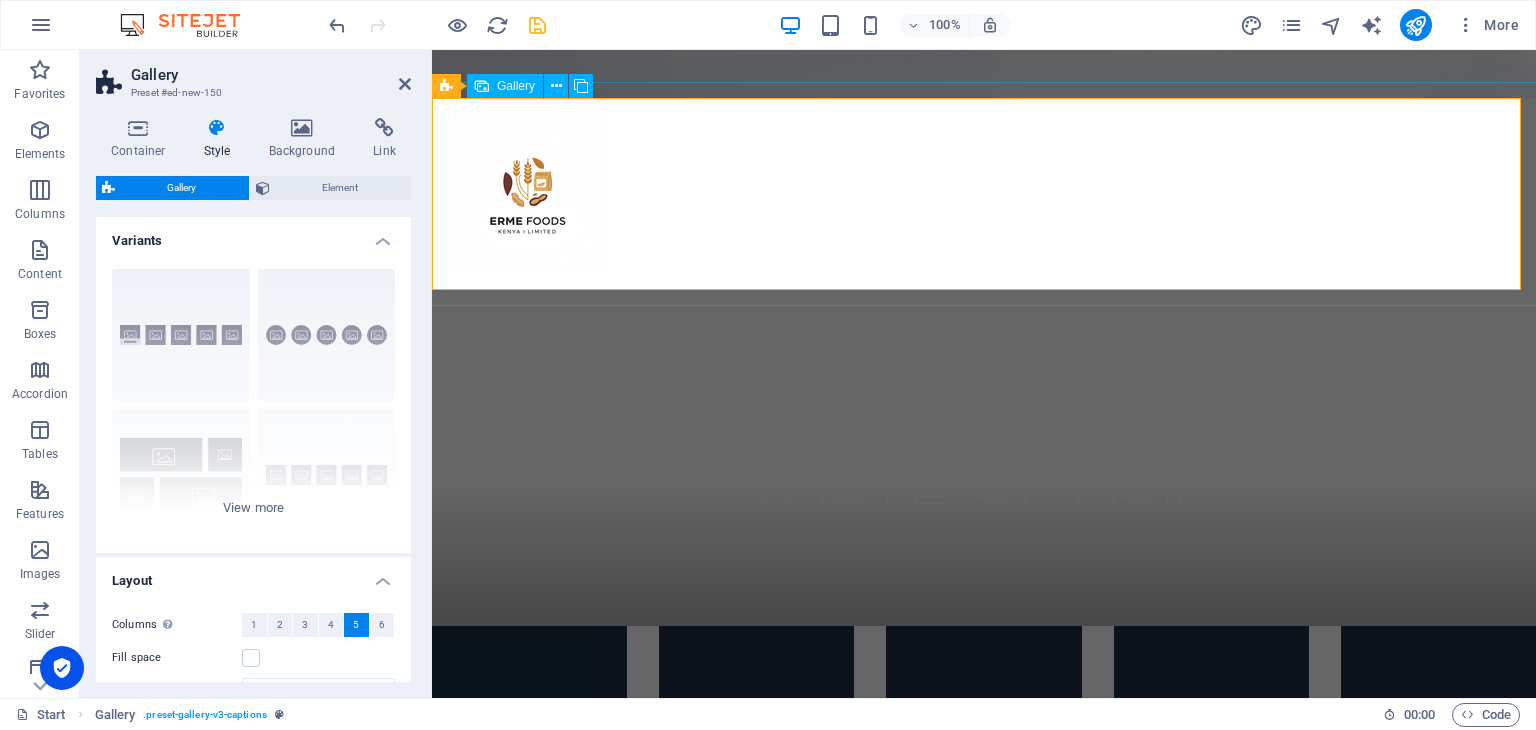 click at bounding box center [983, 723] 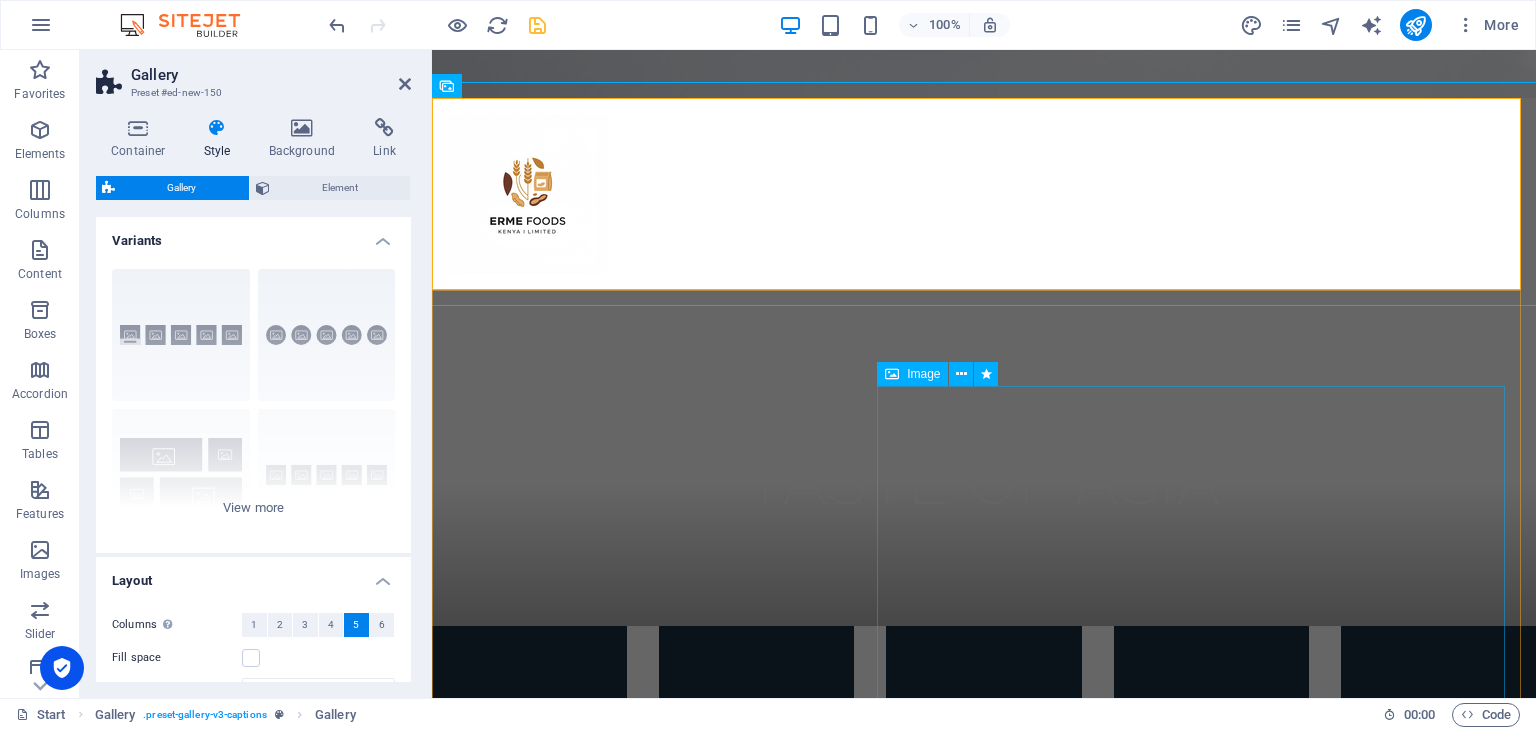 click at bounding box center (611, 2557) 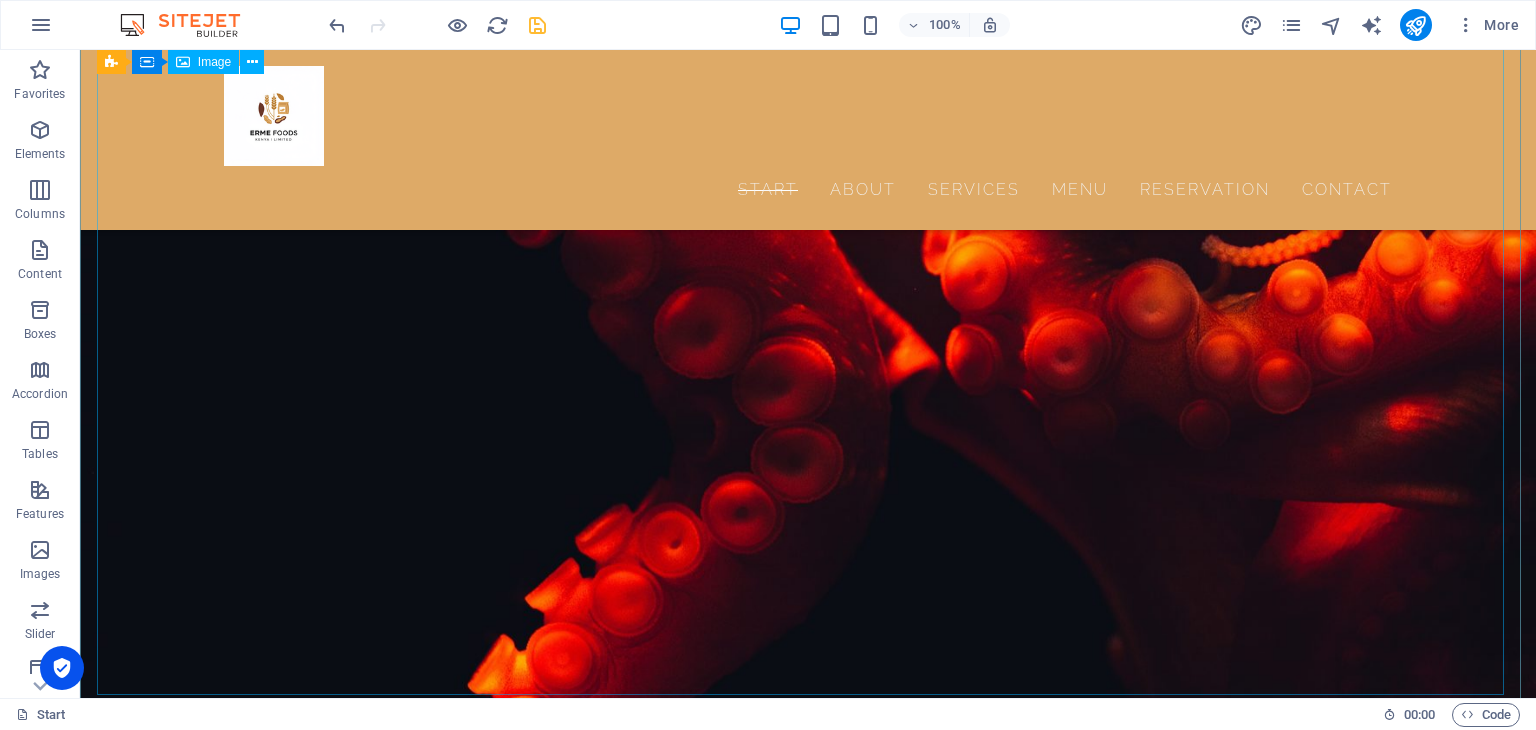 scroll, scrollTop: 3600, scrollLeft: 0, axis: vertical 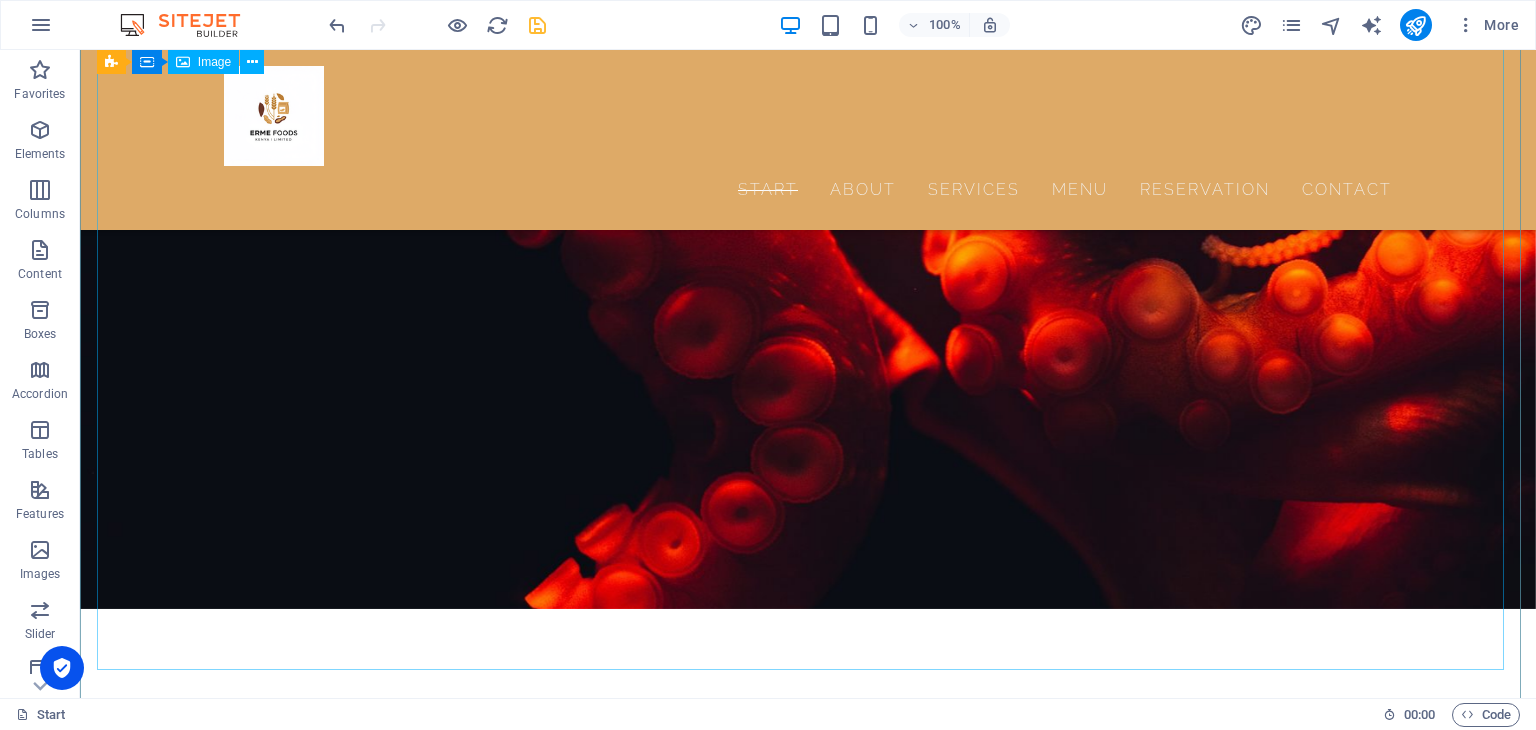 click at bounding box center [808, 2298] 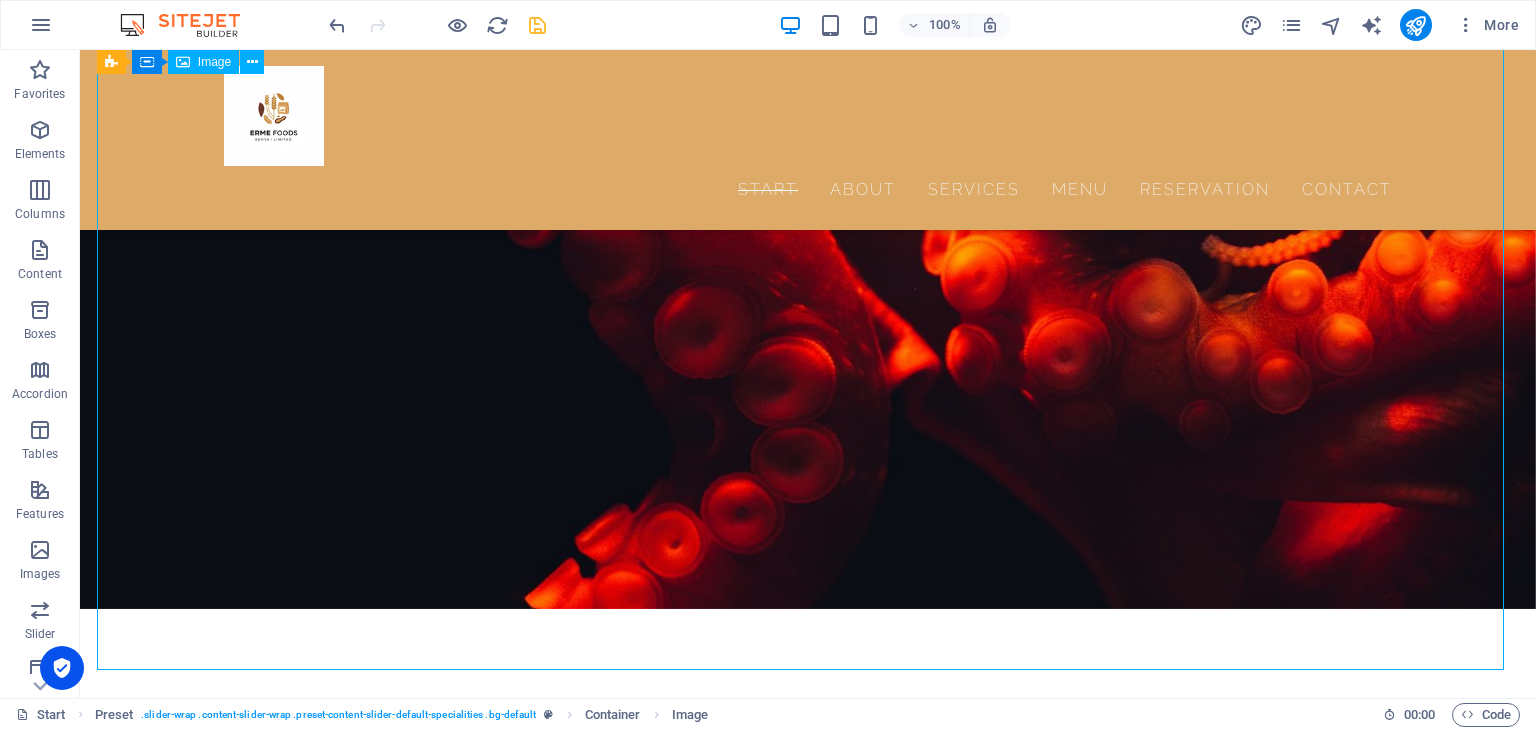 click at bounding box center [808, 2298] 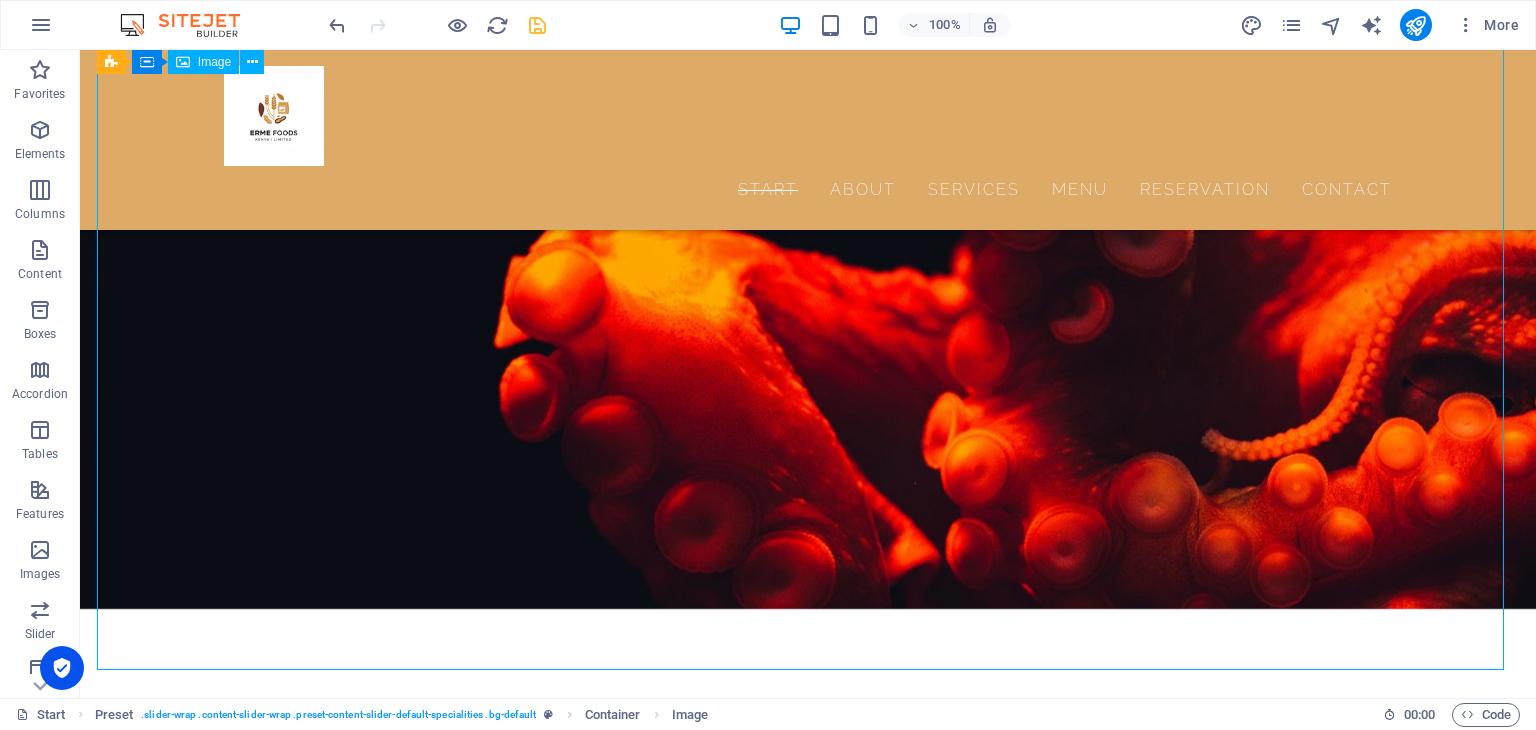 scroll, scrollTop: 3300, scrollLeft: 0, axis: vertical 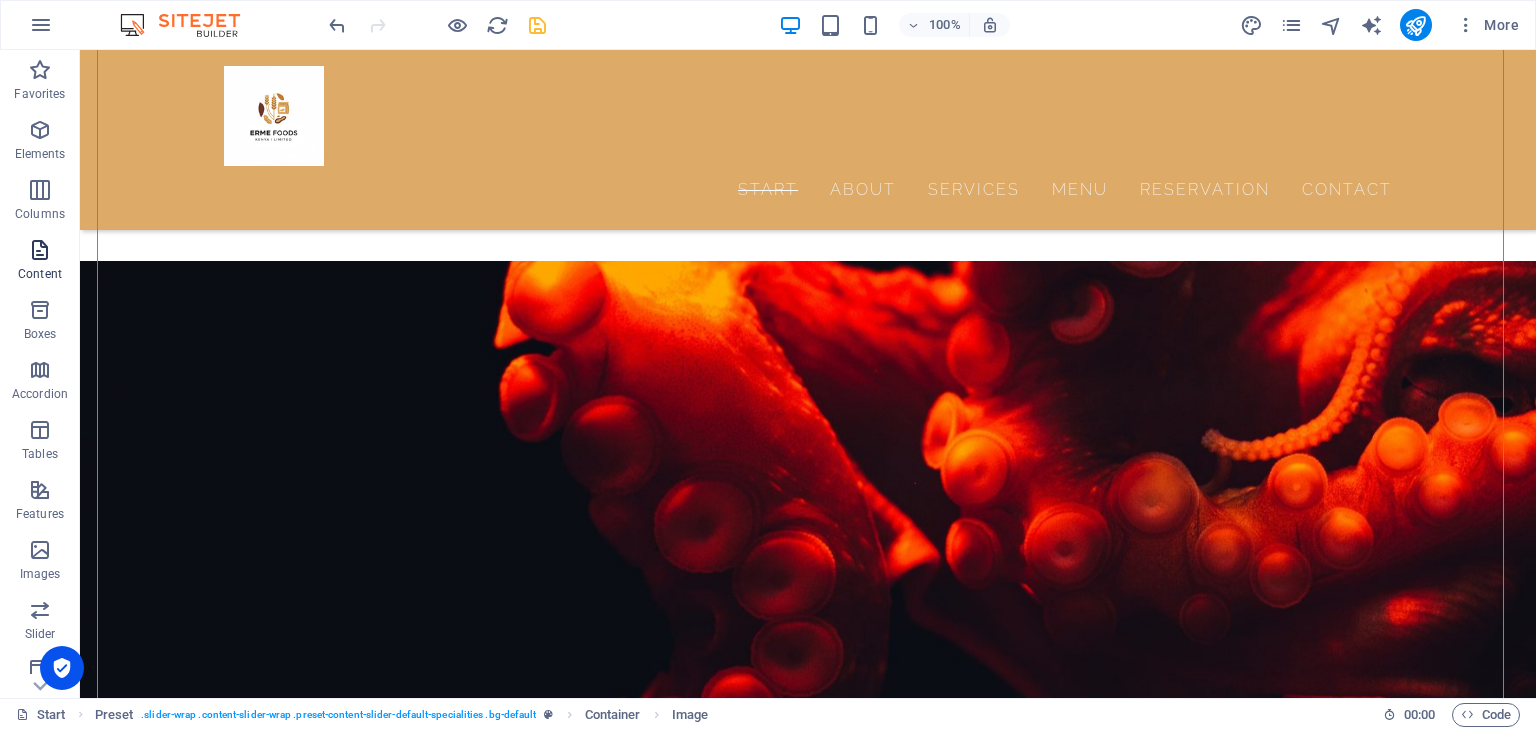 click on "Content" at bounding box center (40, 274) 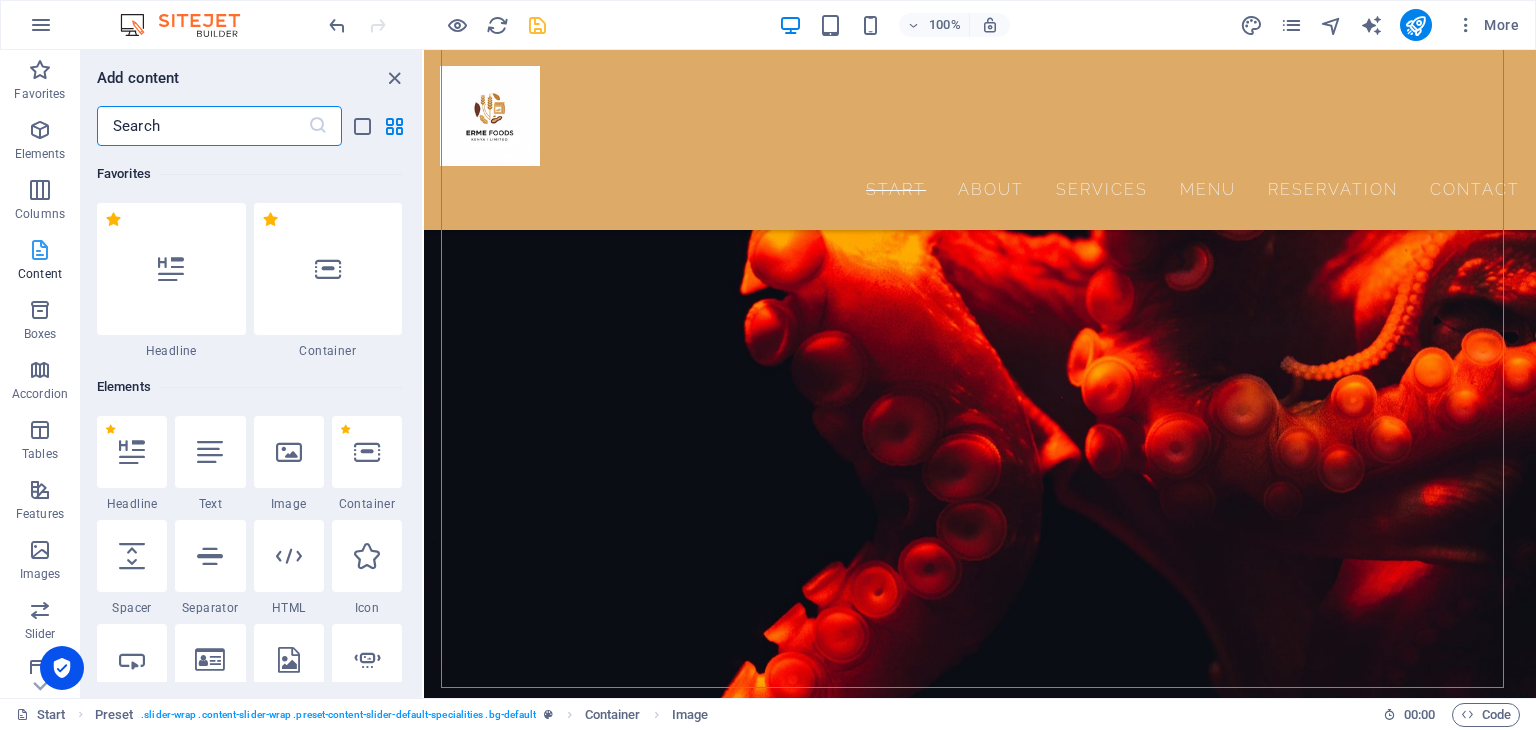 scroll, scrollTop: 3156, scrollLeft: 0, axis: vertical 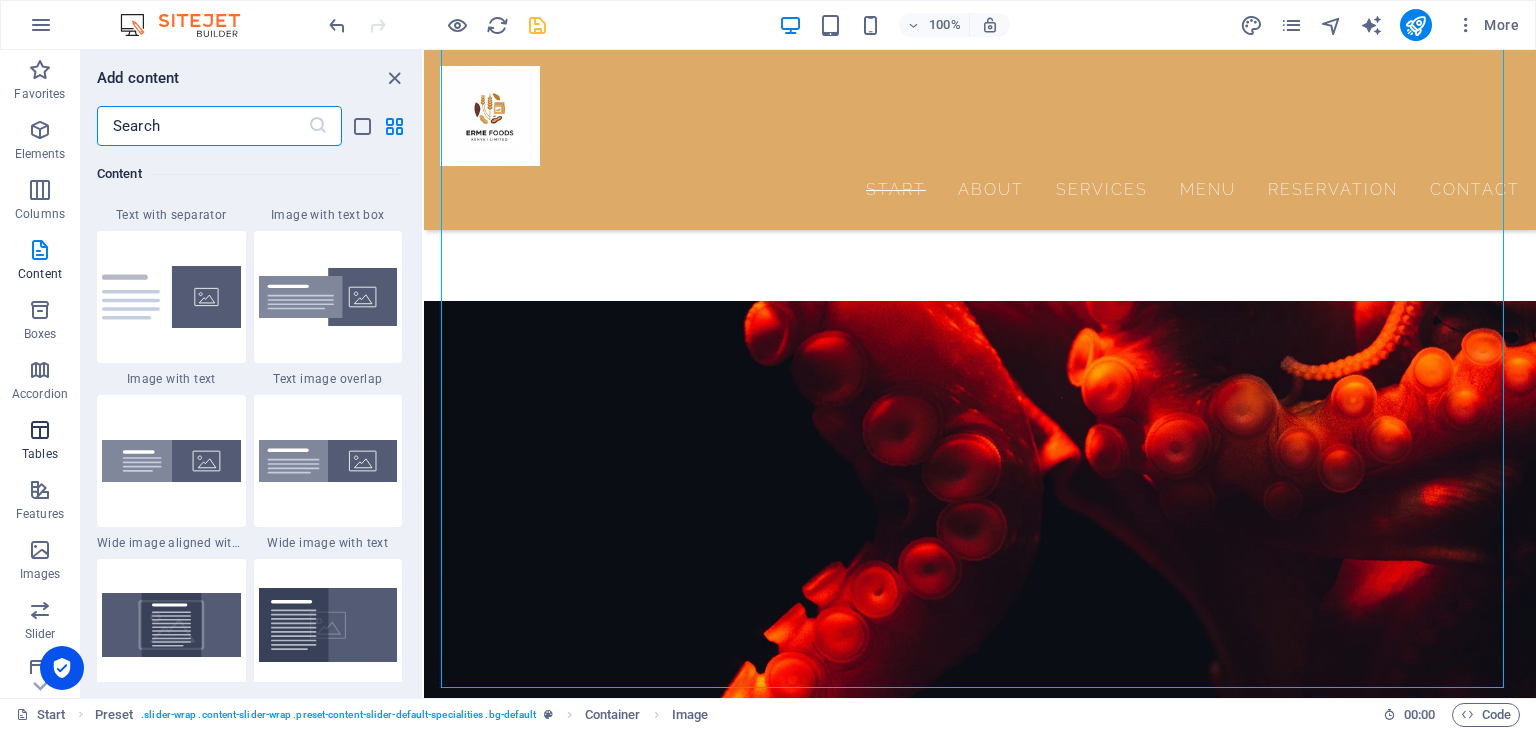 click on "Tables" at bounding box center [40, 442] 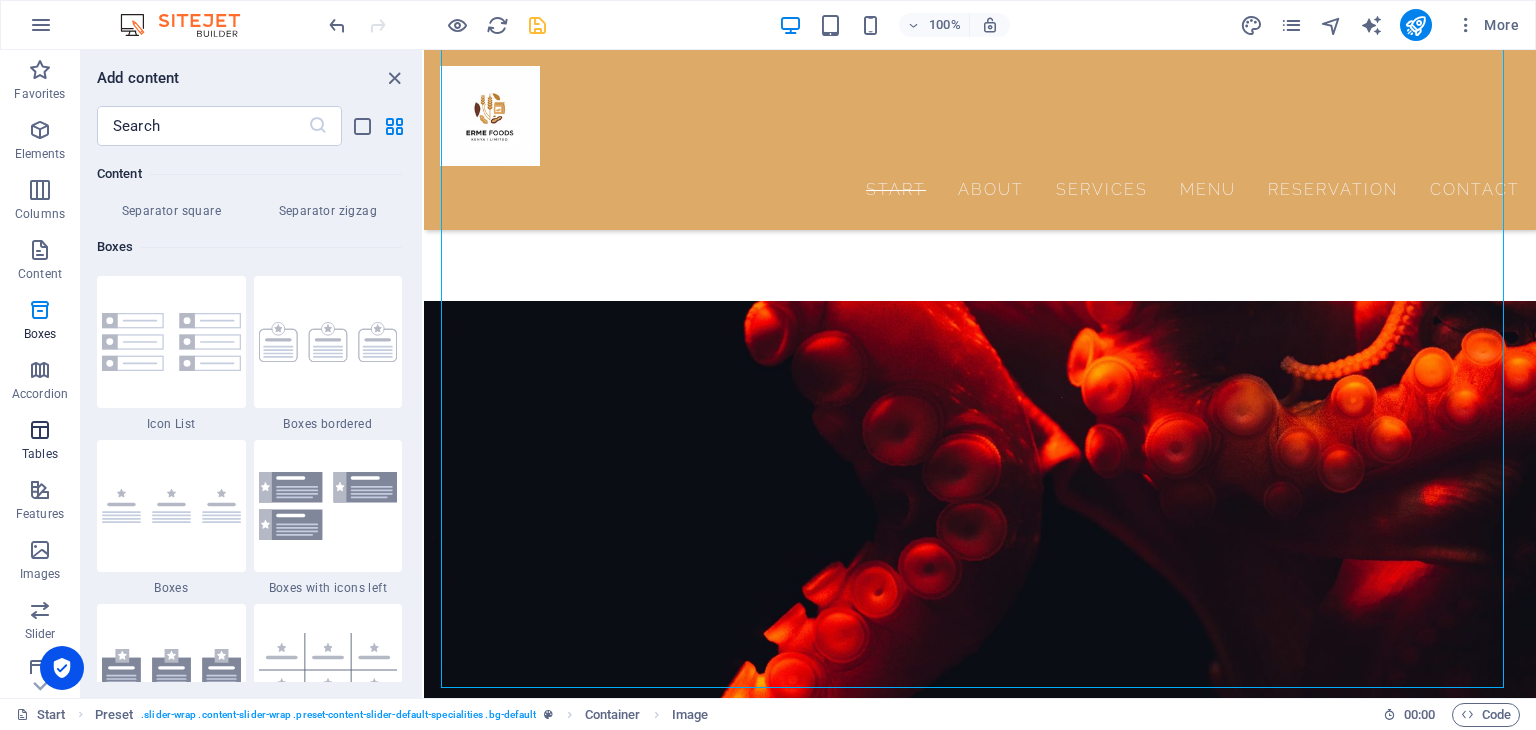 scroll, scrollTop: 6762, scrollLeft: 0, axis: vertical 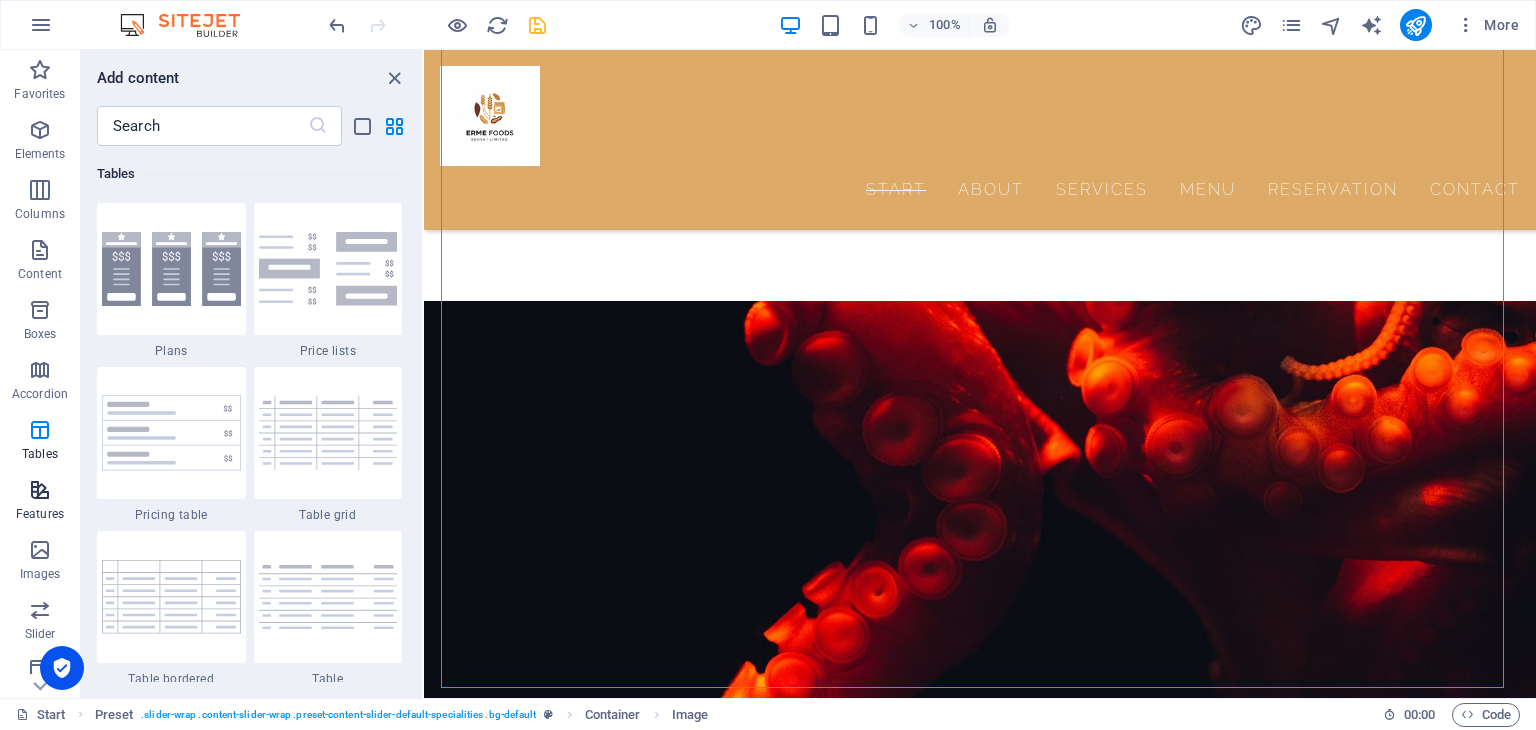 click at bounding box center (40, 490) 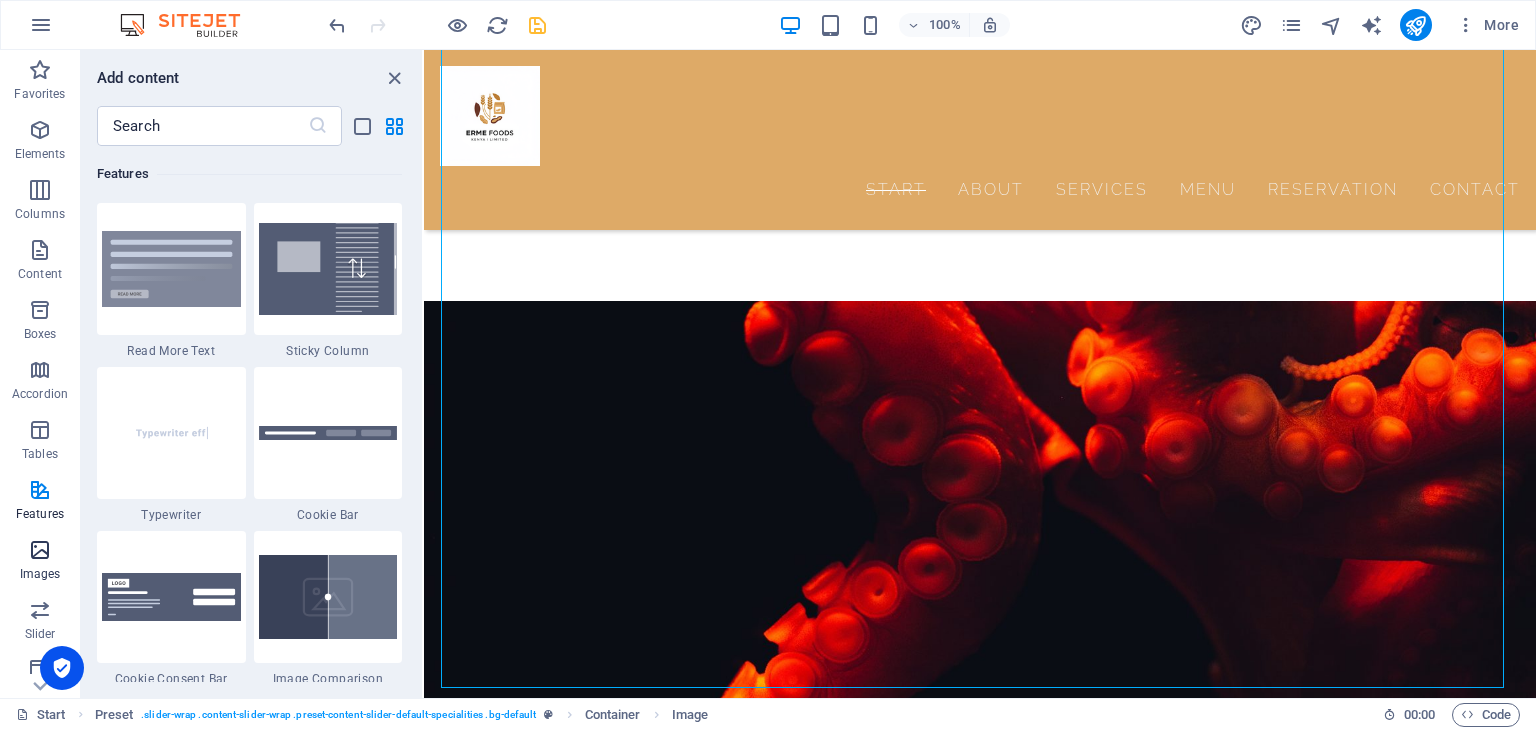 click on "Images" at bounding box center (40, 562) 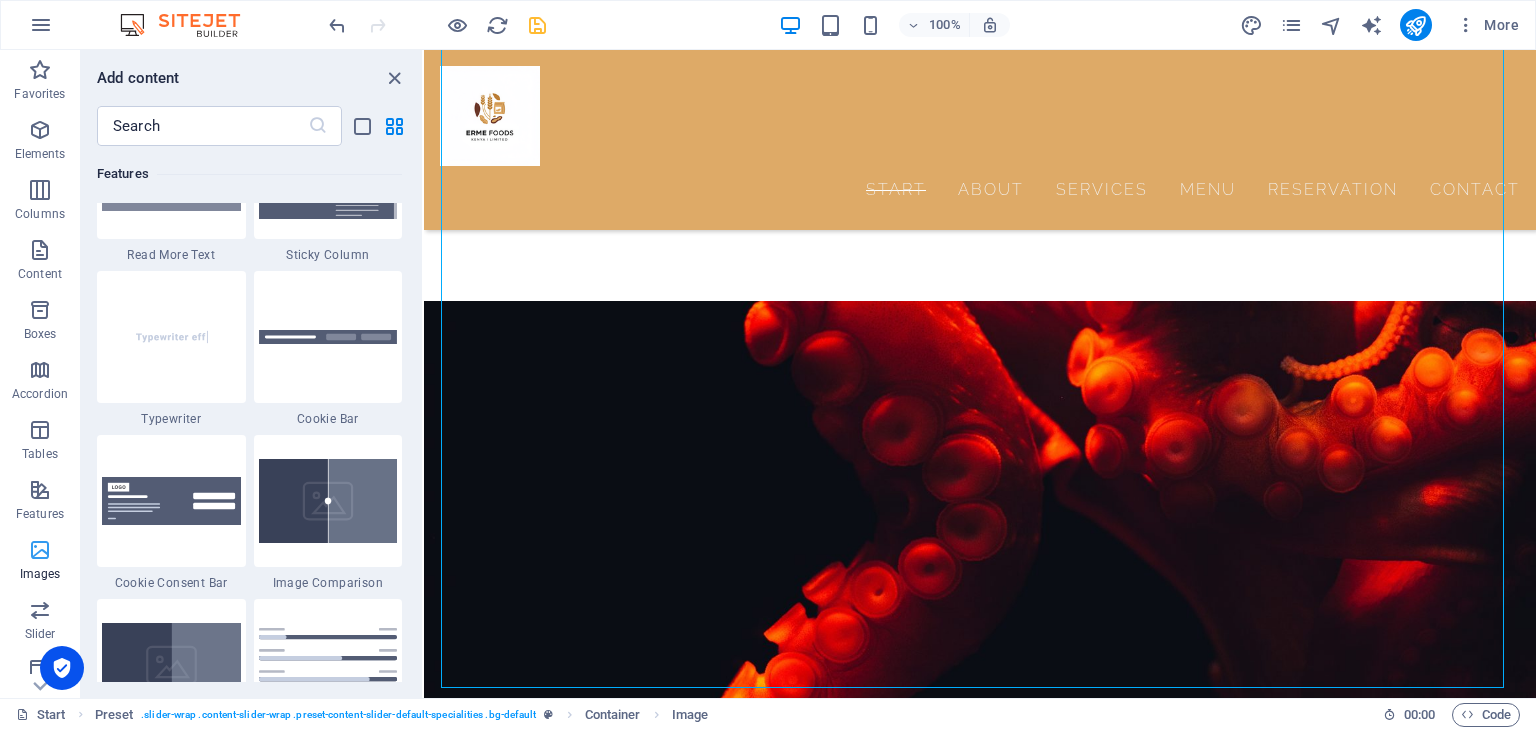 scroll, scrollTop: 9976, scrollLeft: 0, axis: vertical 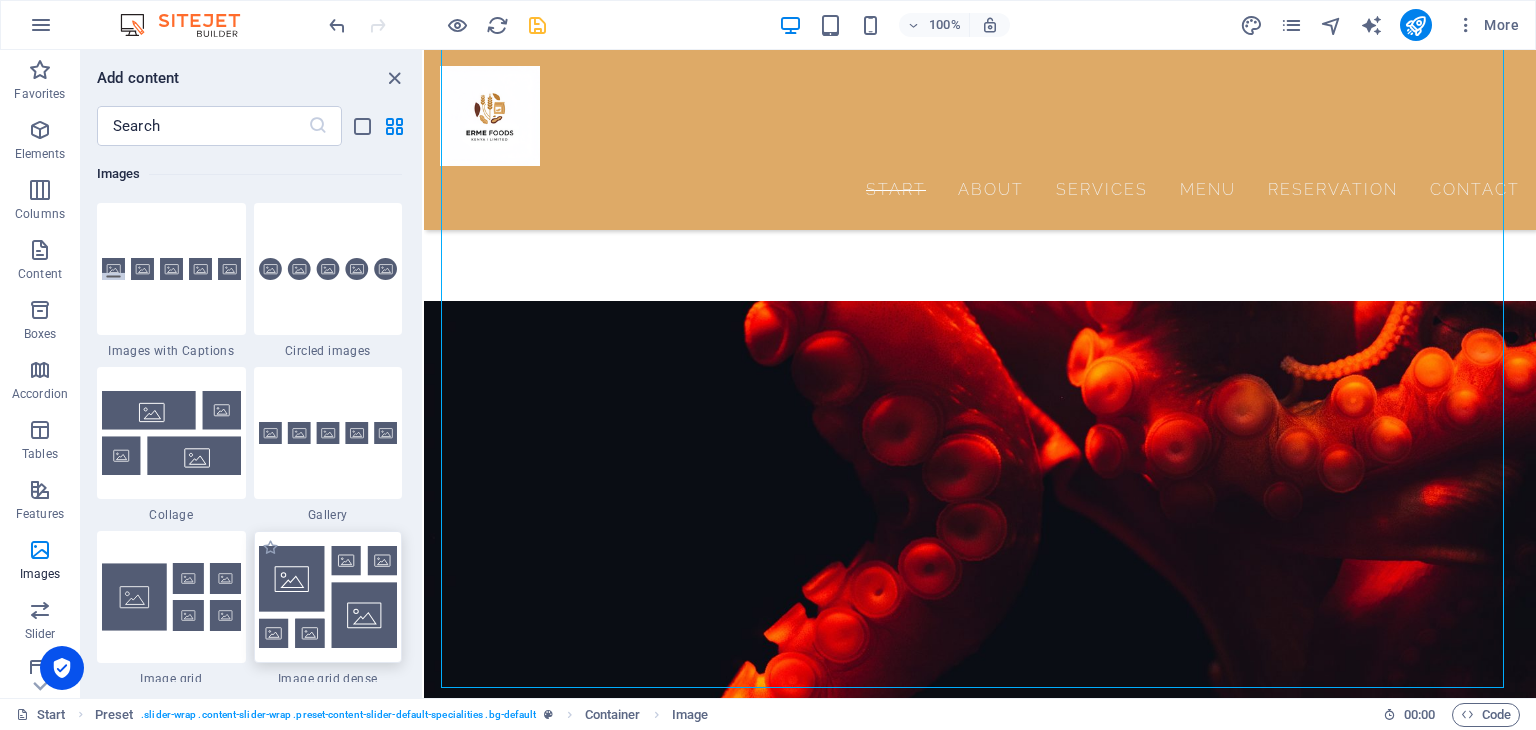 click at bounding box center [328, 597] 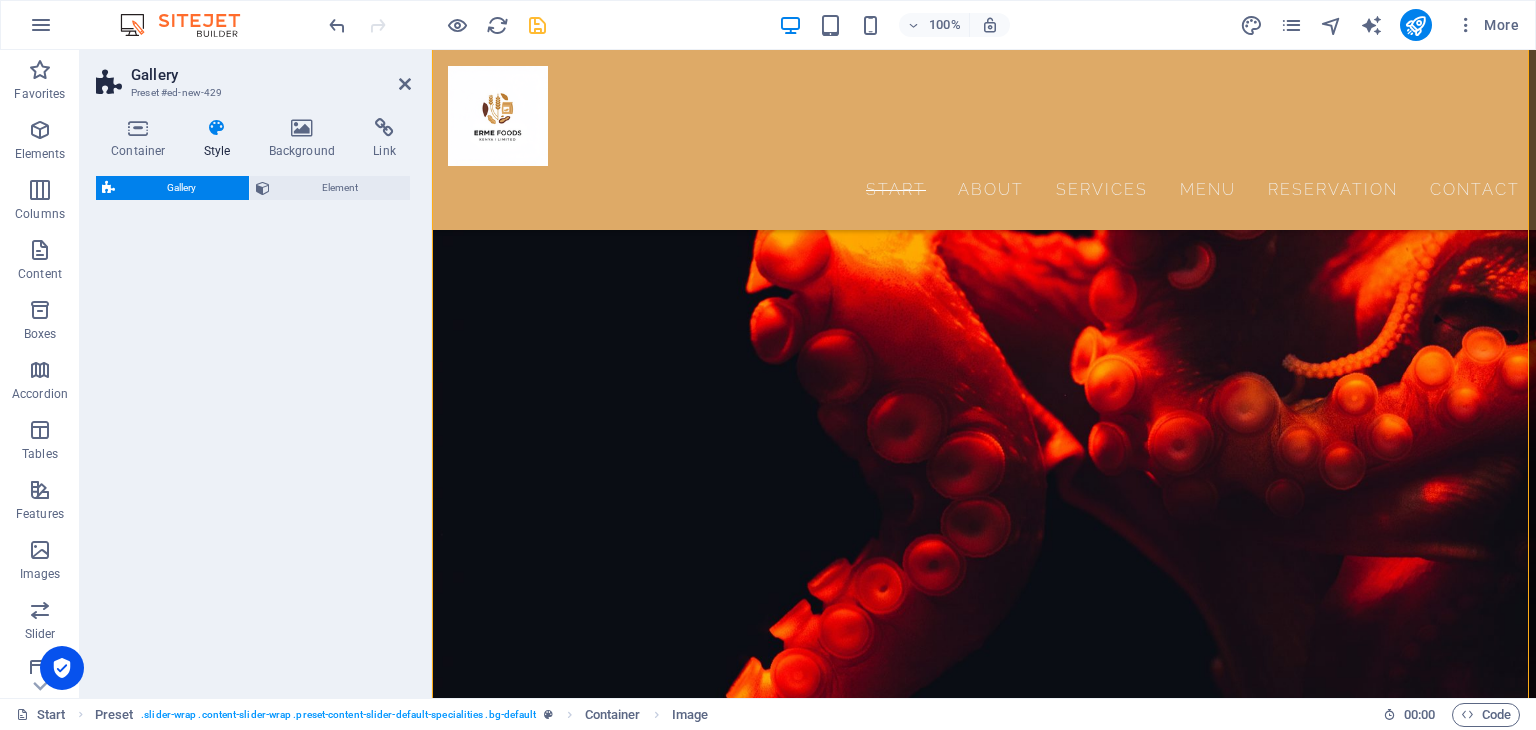 select on "rem" 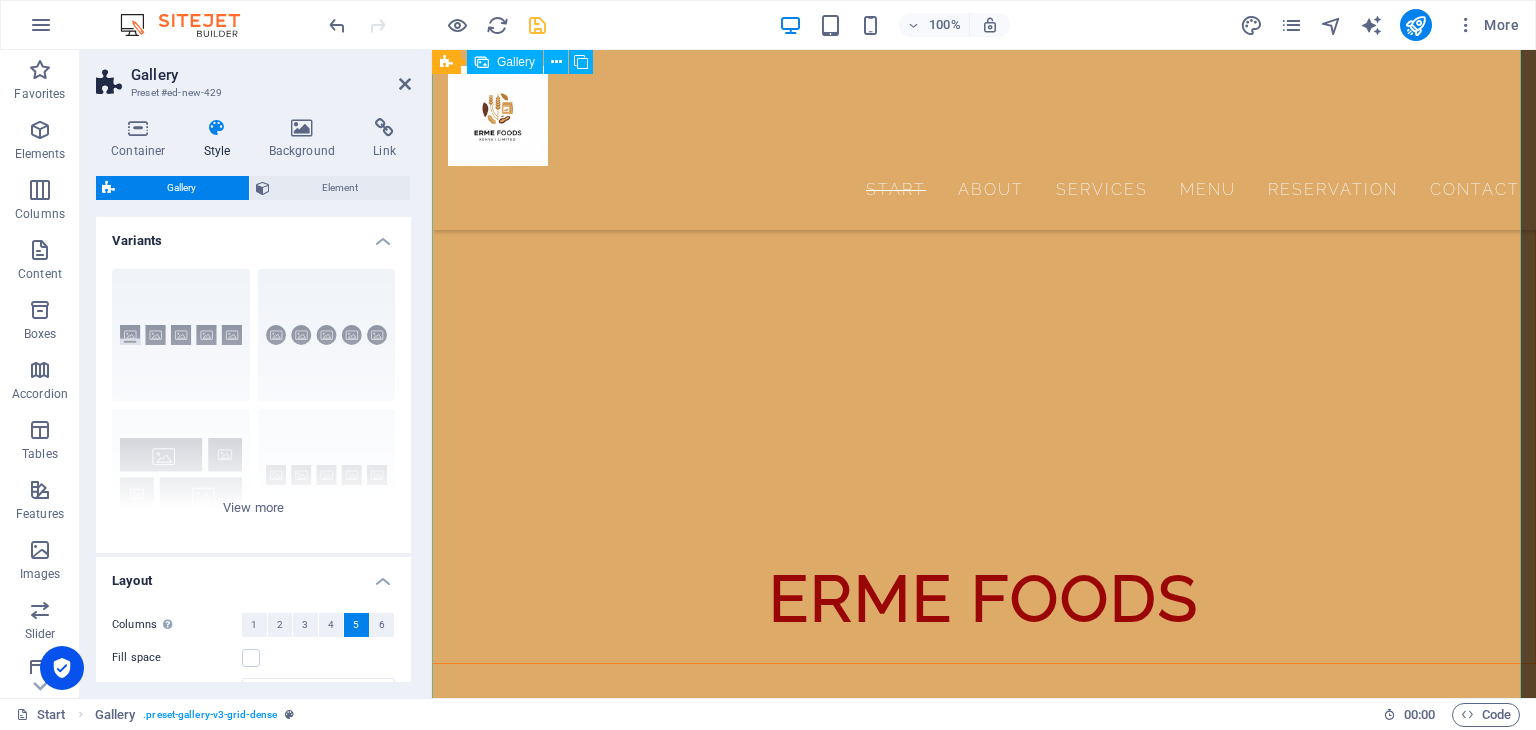 scroll, scrollTop: 9048, scrollLeft: 0, axis: vertical 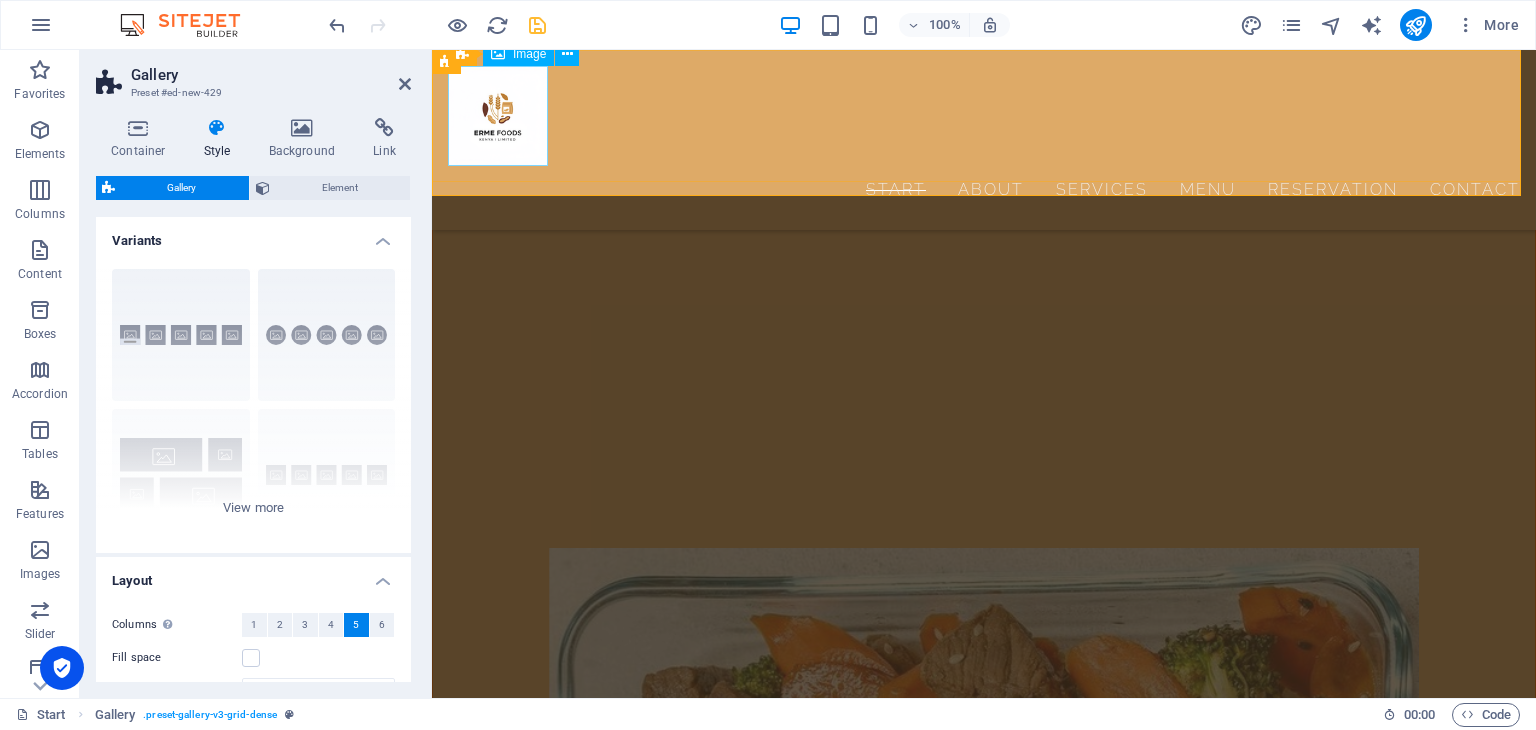 click at bounding box center [498, 116] 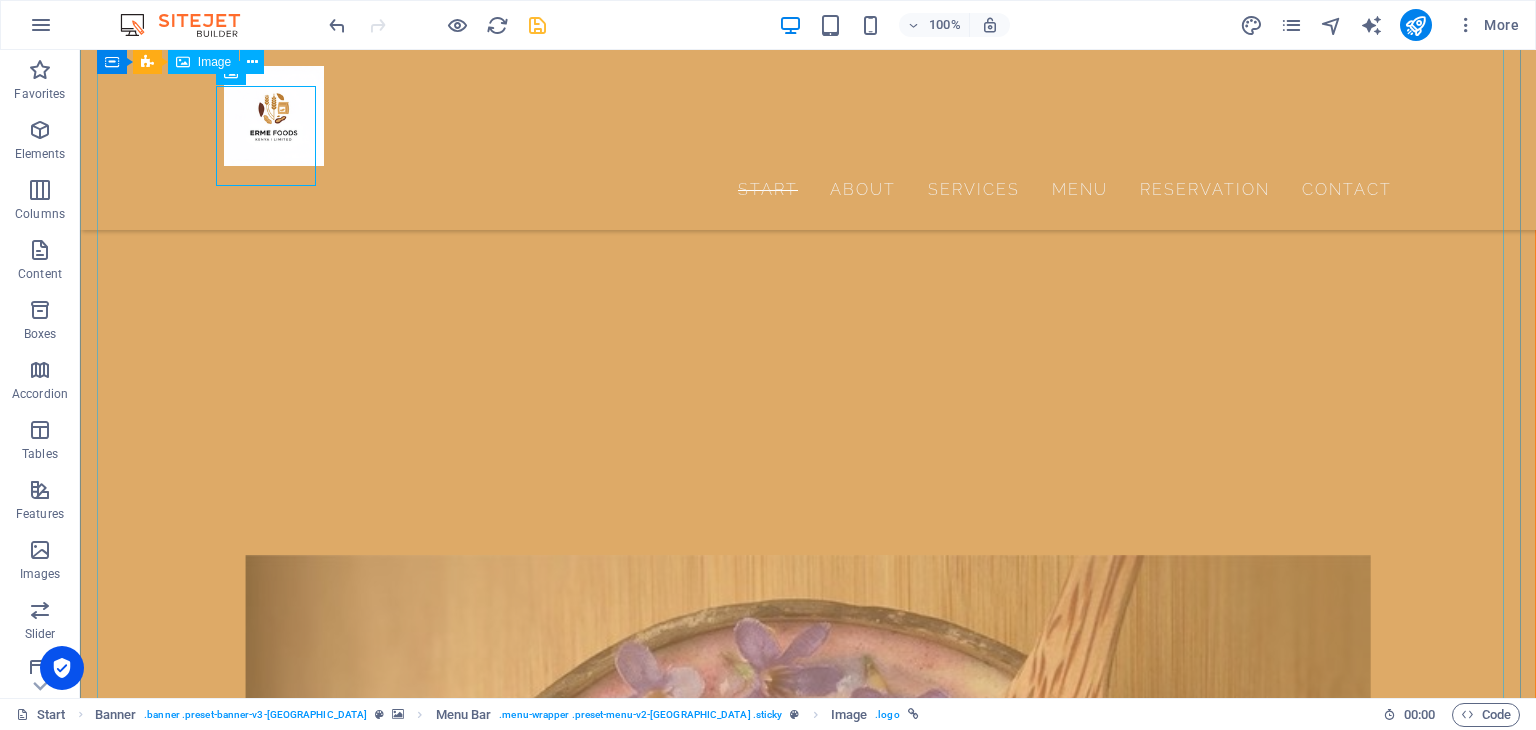 scroll, scrollTop: 8515, scrollLeft: 0, axis: vertical 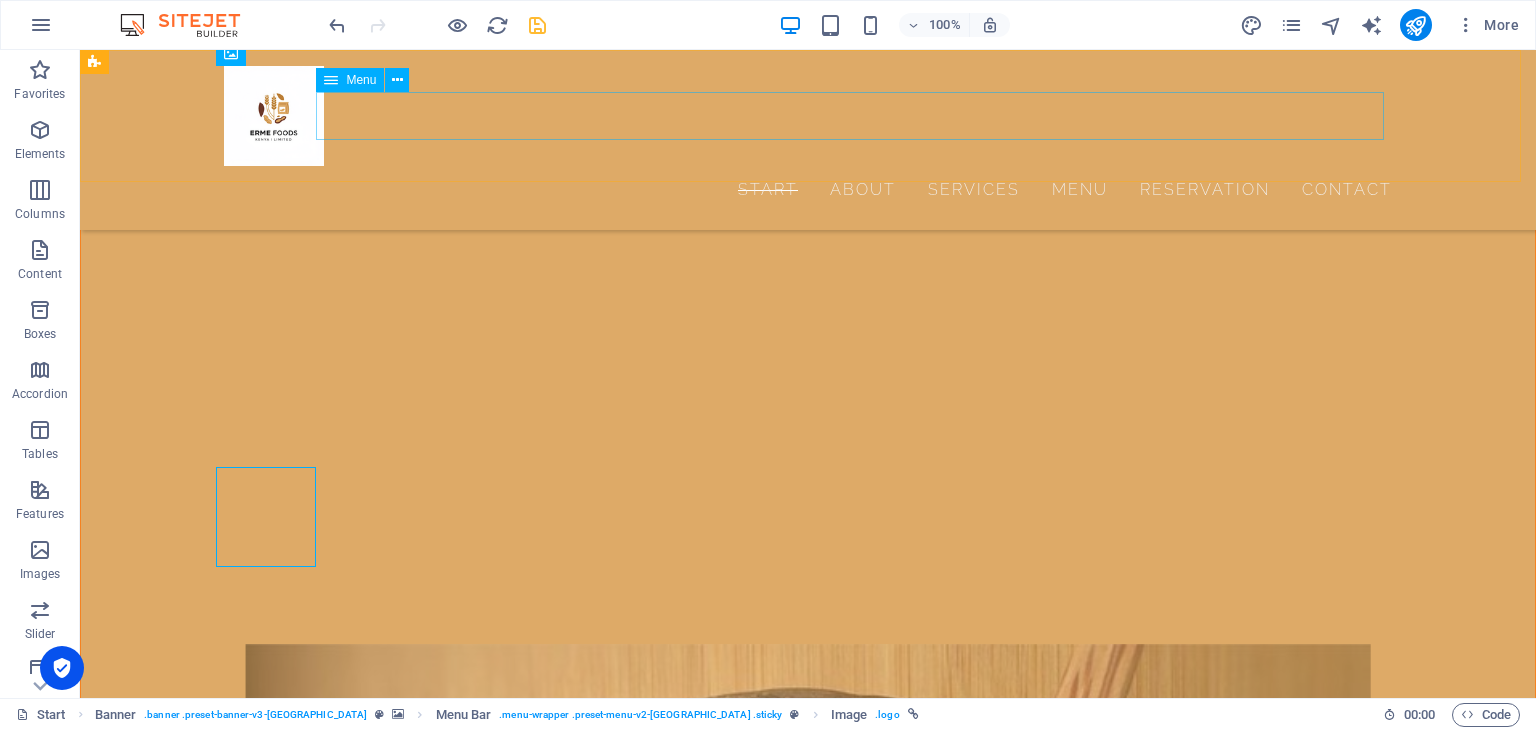 click on "Start About Services Menu Reservation Contact" at bounding box center [808, 190] 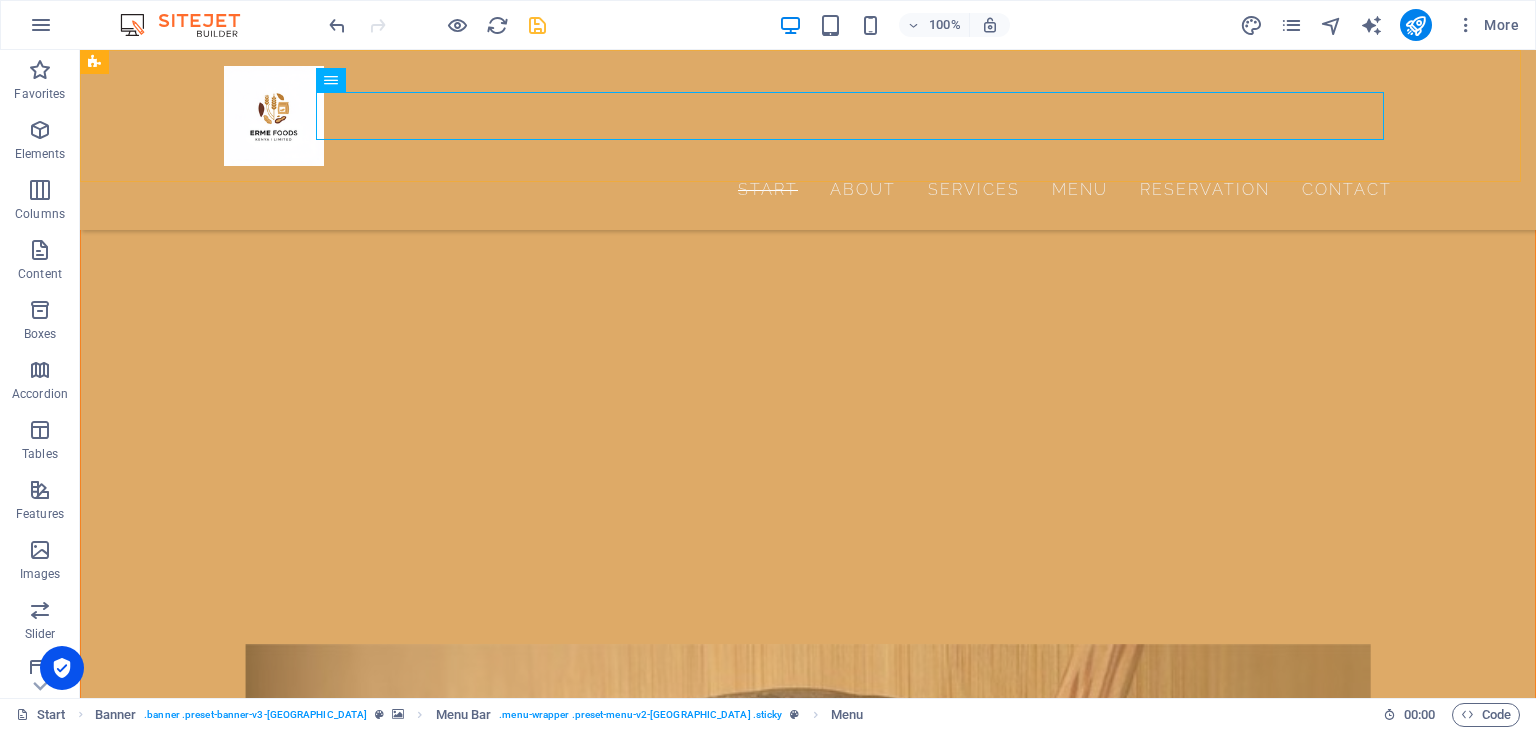 click on "Start About Services Menu Reservation Contact" at bounding box center [808, 140] 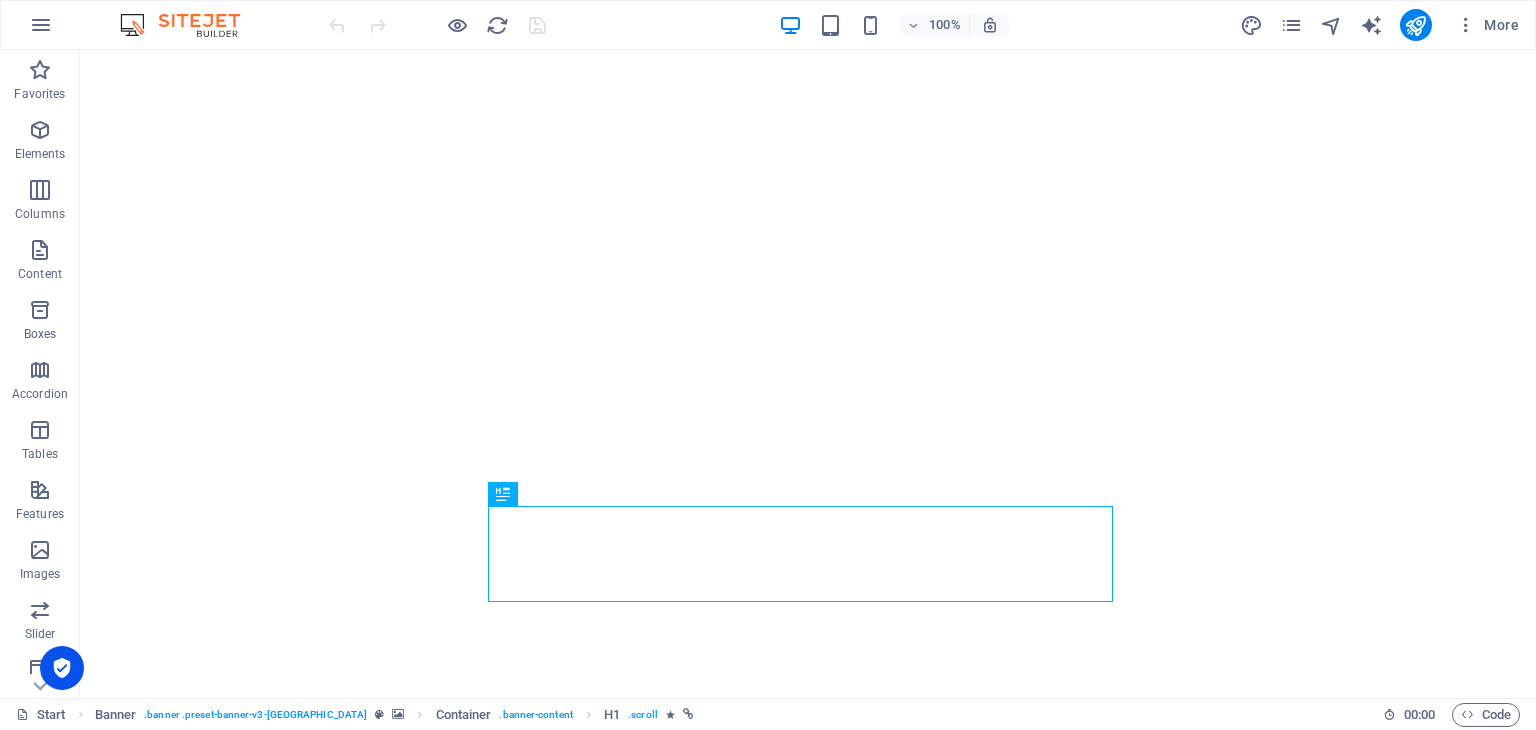 scroll, scrollTop: 0, scrollLeft: 0, axis: both 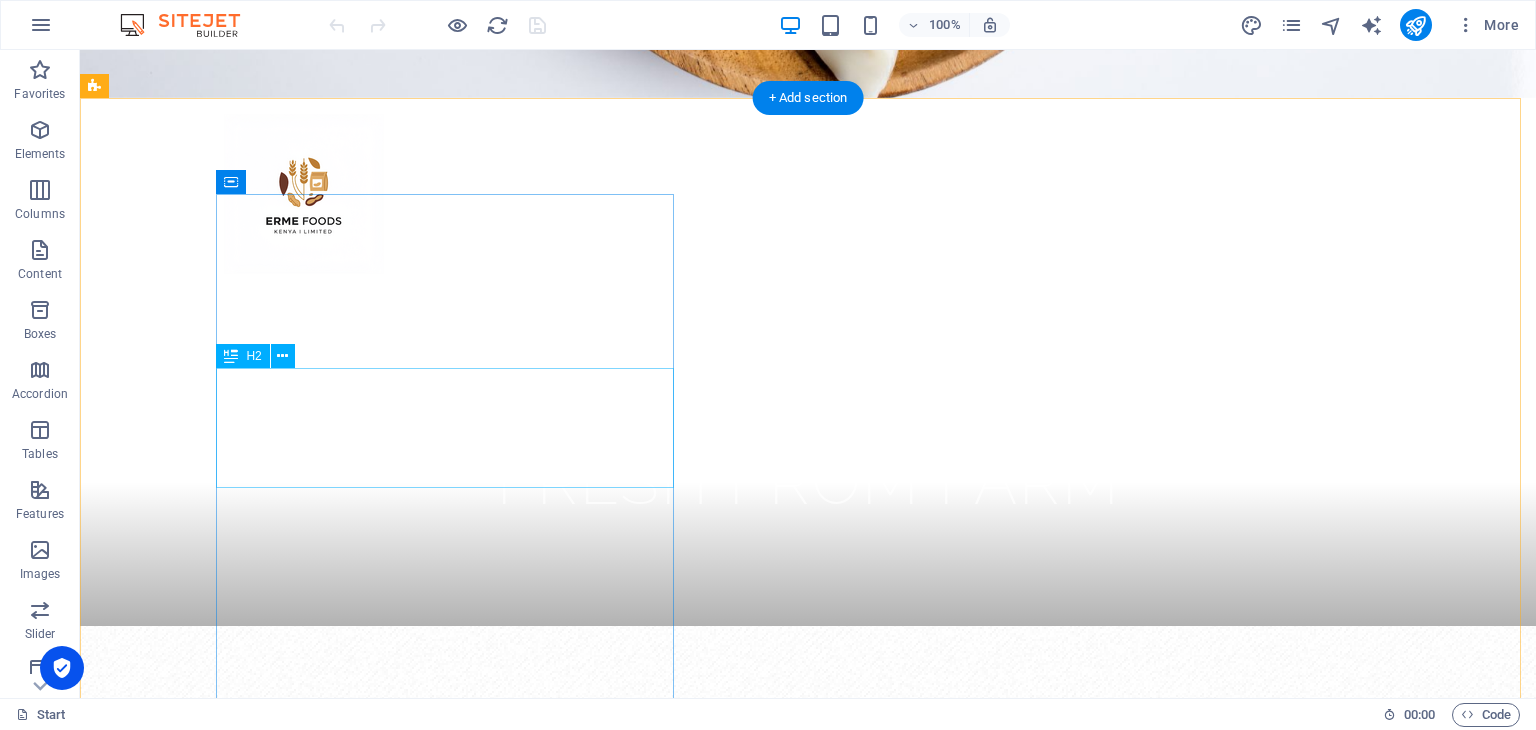 click on "tradition at its finest" at bounding box center (680, 1870) 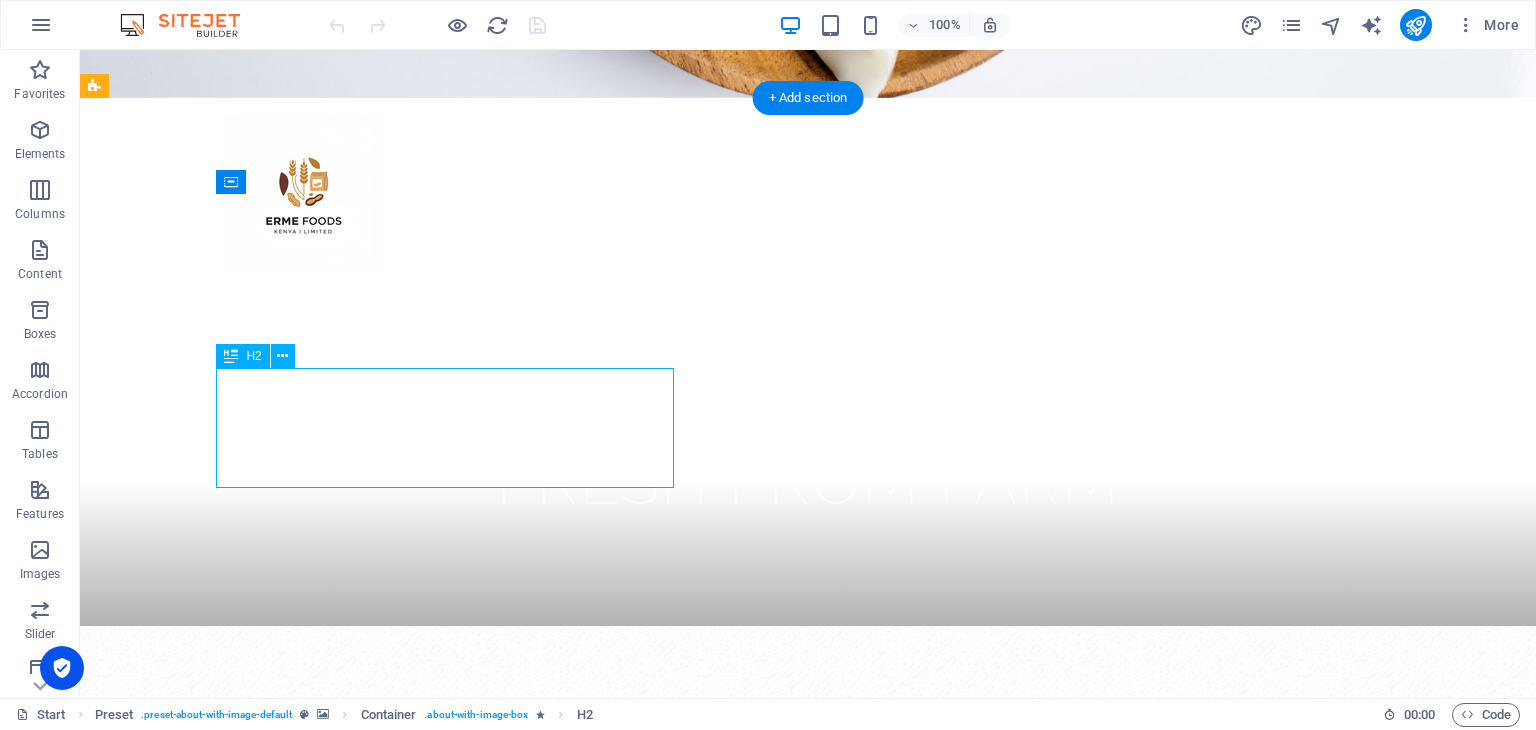 click on "tradition at its finest" at bounding box center [680, 1870] 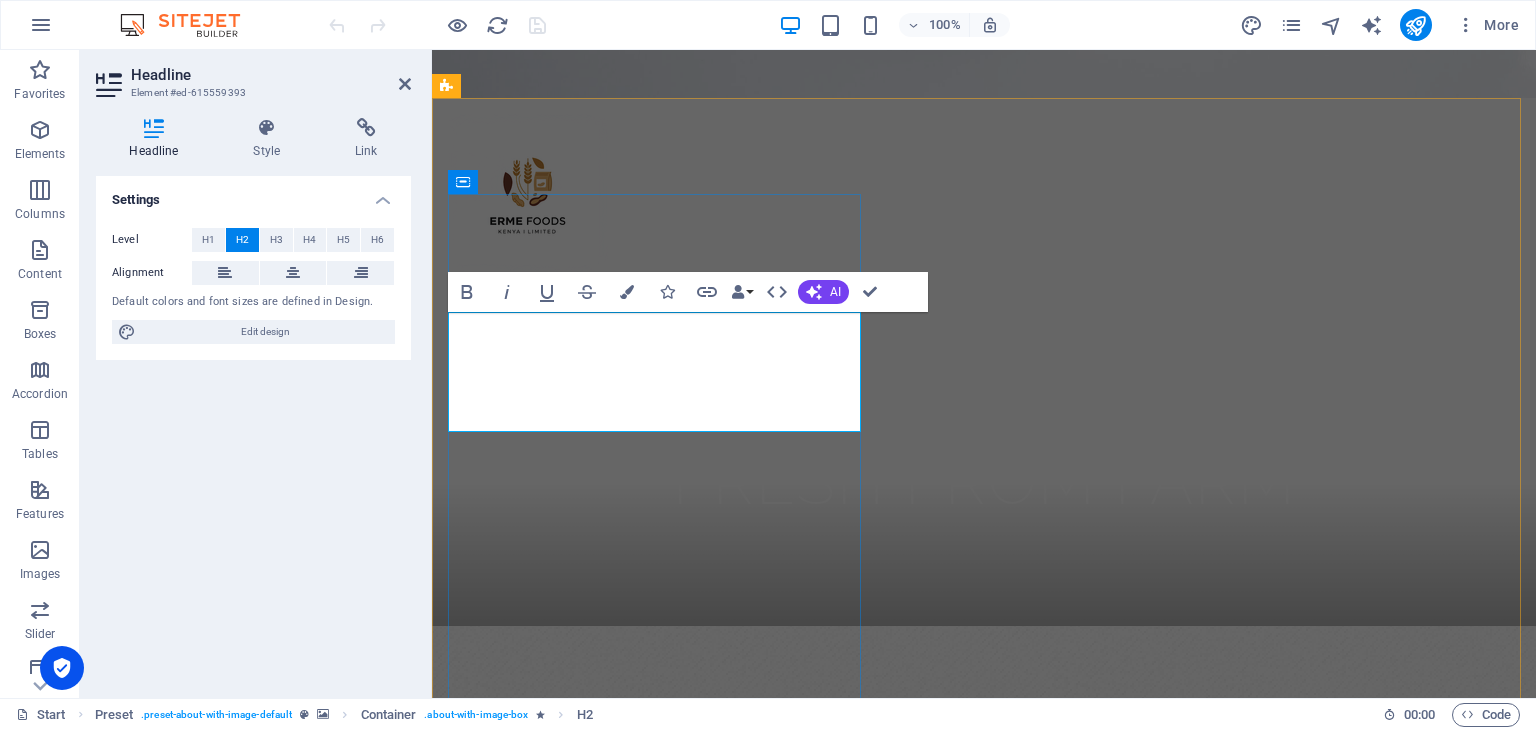 type 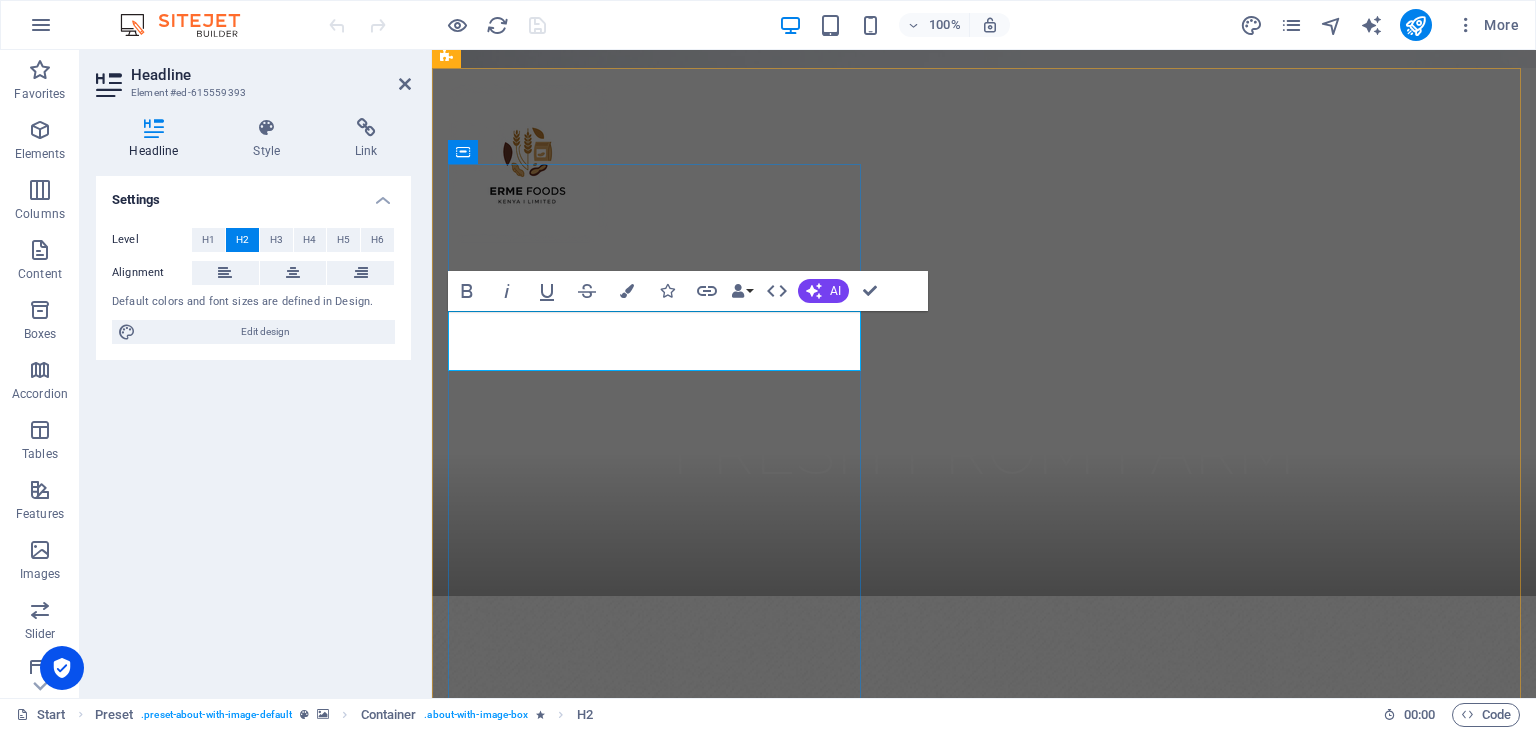 scroll, scrollTop: 600, scrollLeft: 0, axis: vertical 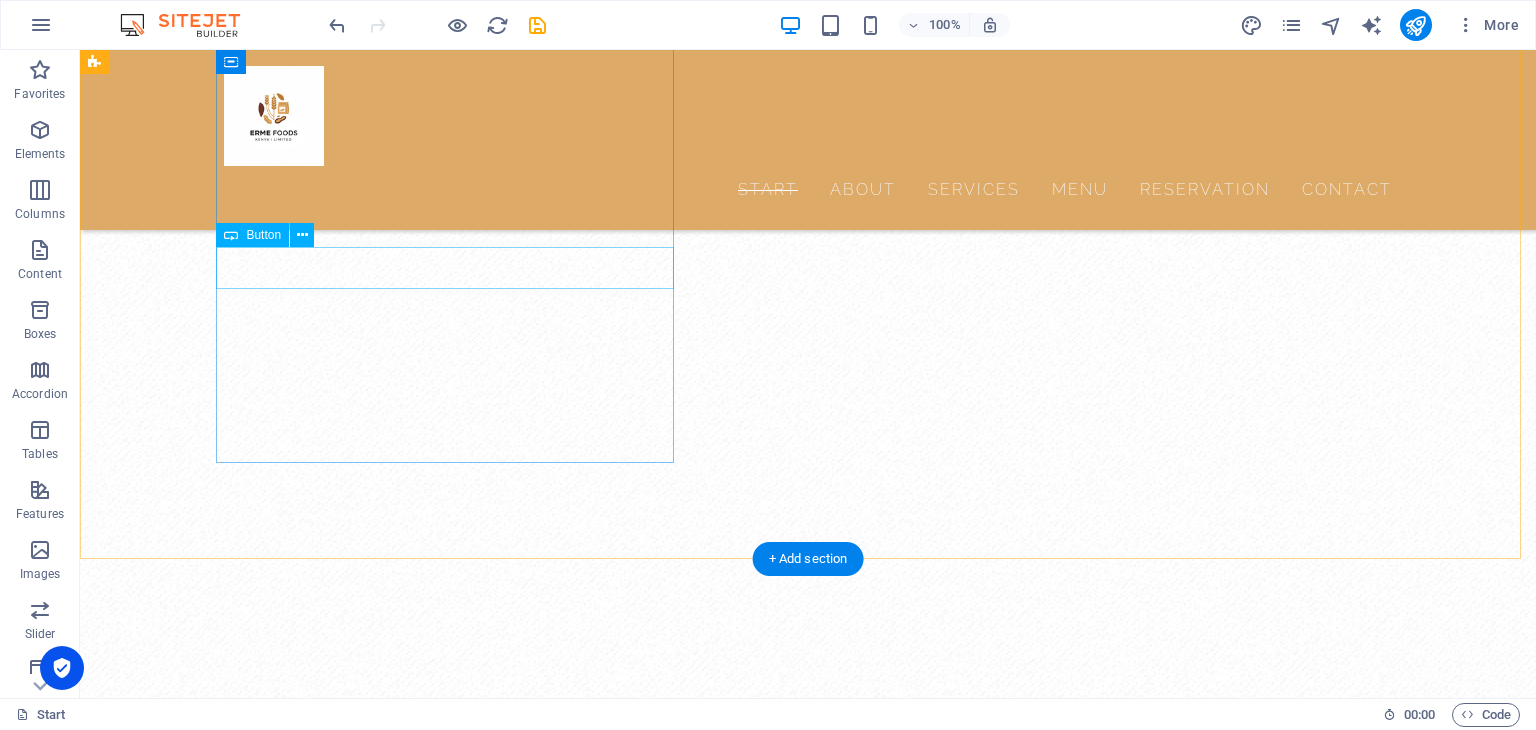 click on "More about us" at bounding box center [680, 1441] 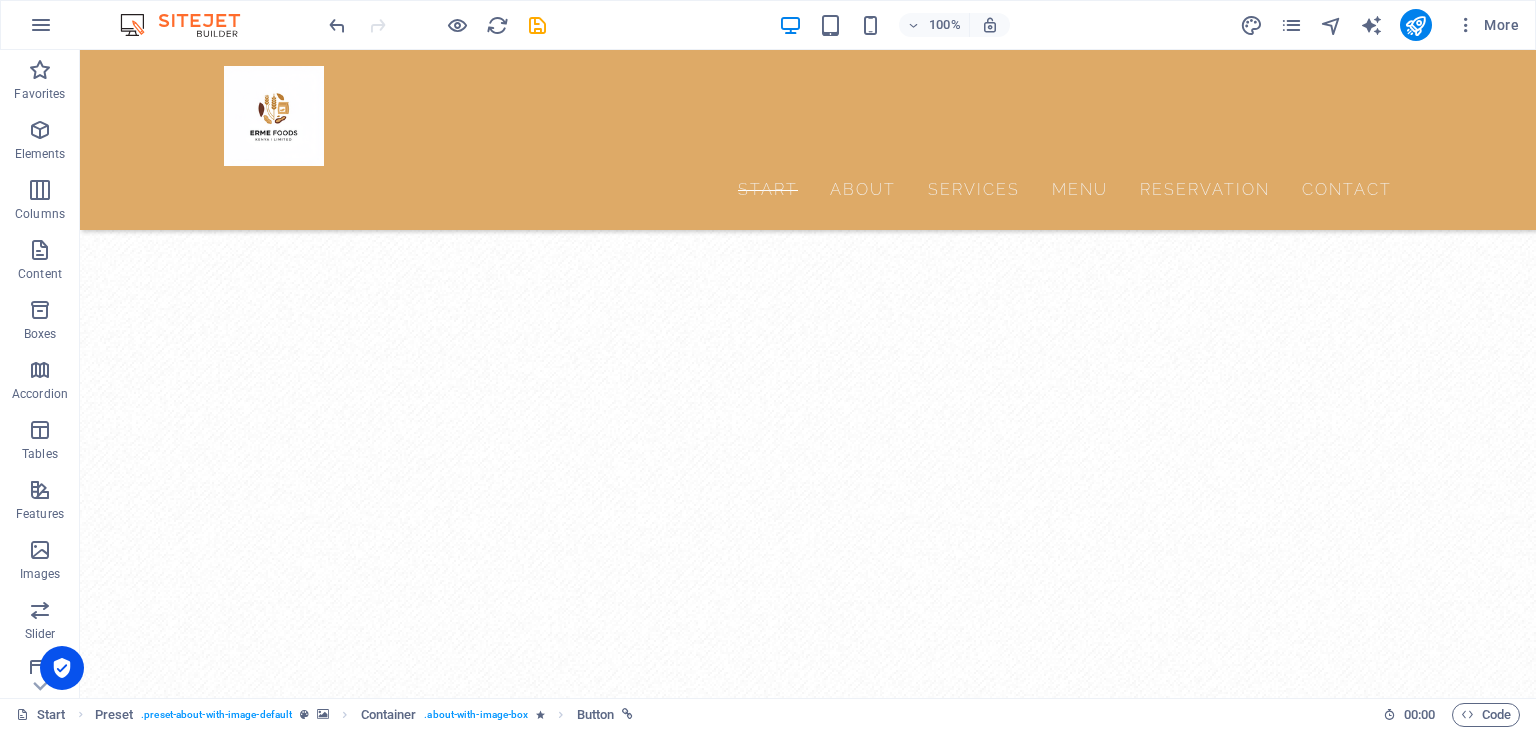 scroll, scrollTop: 1556, scrollLeft: 0, axis: vertical 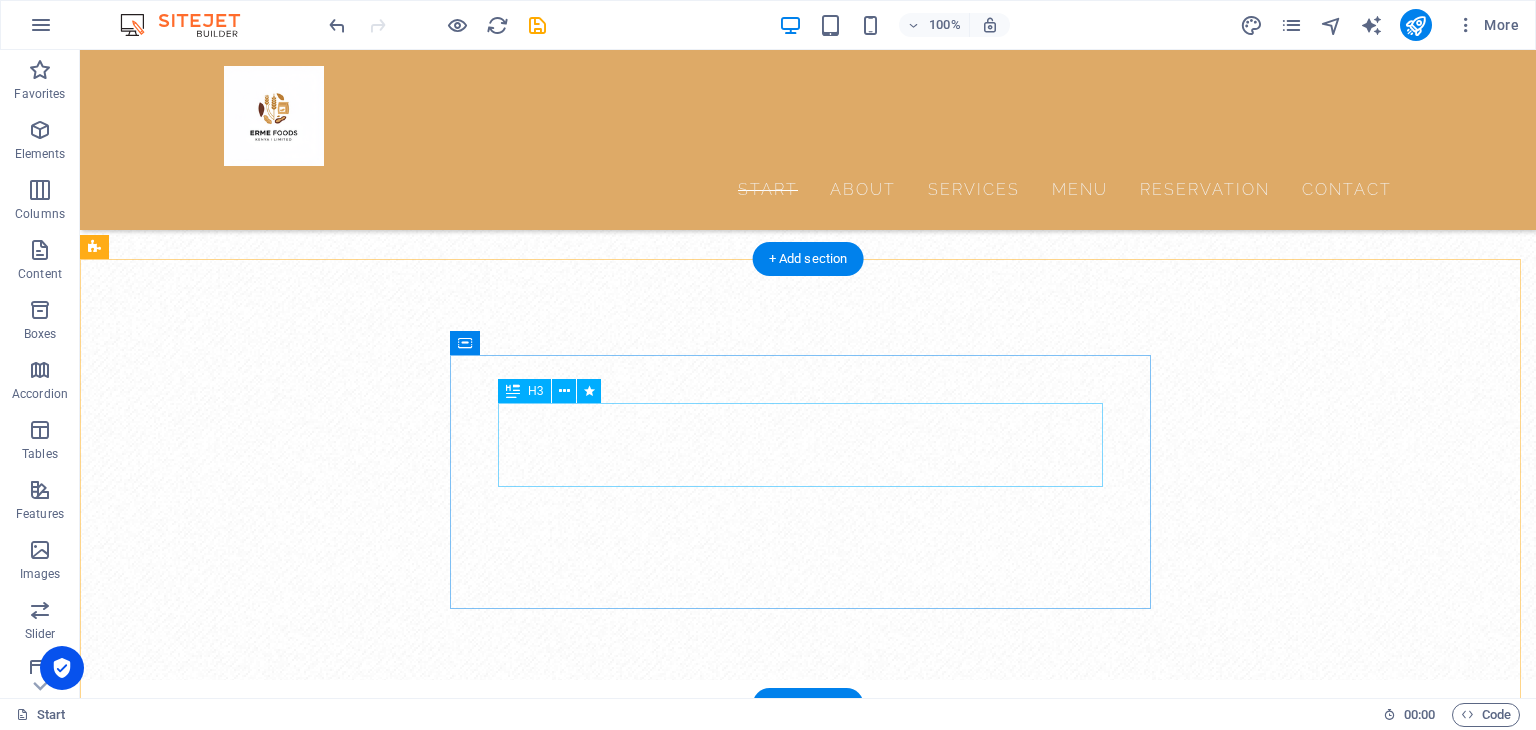 click on "Enjoy an unique eating experience at The  ermefoodskenya.com" at bounding box center [574, 2514] 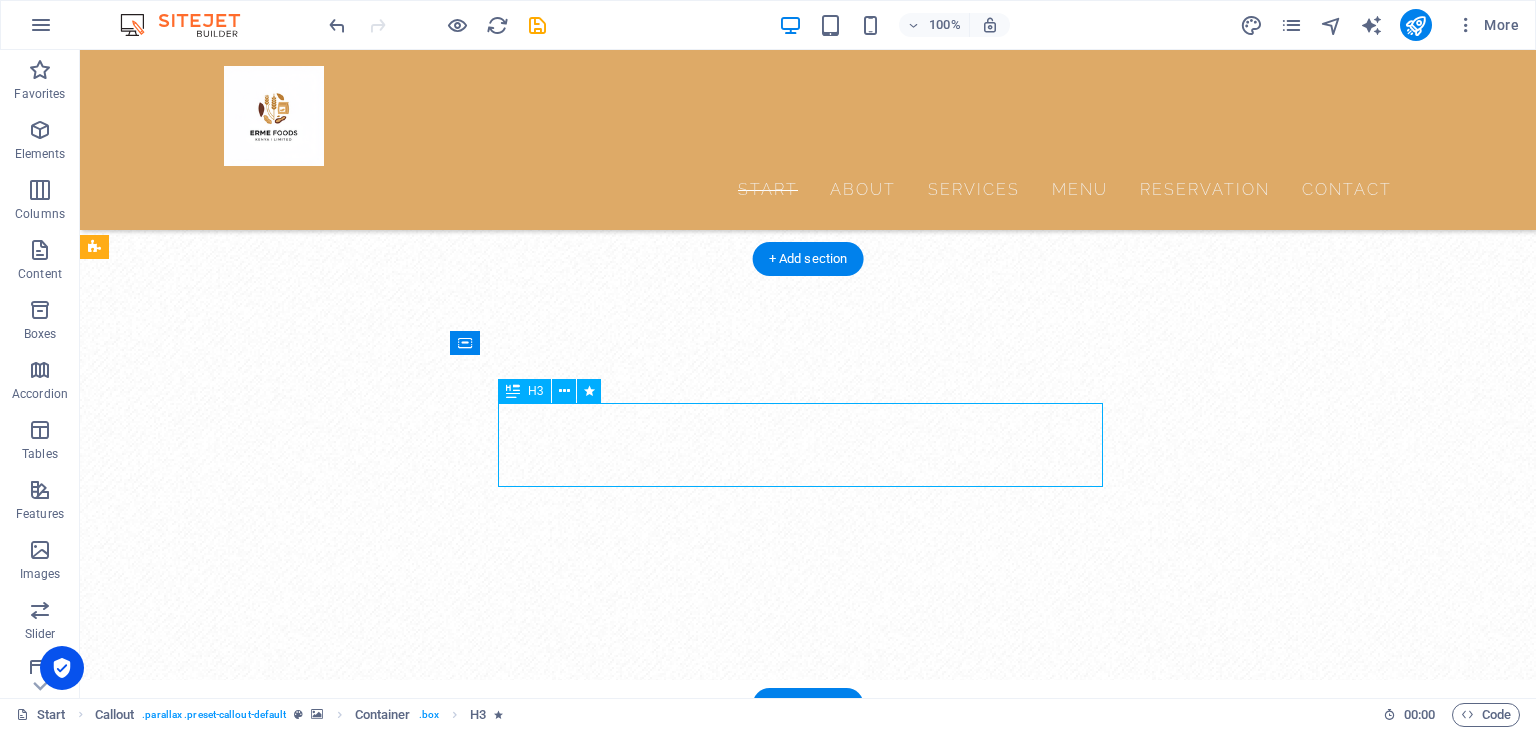 click on "Enjoy an unique eating experience at The  ermefoodskenya.com" at bounding box center (574, 2514) 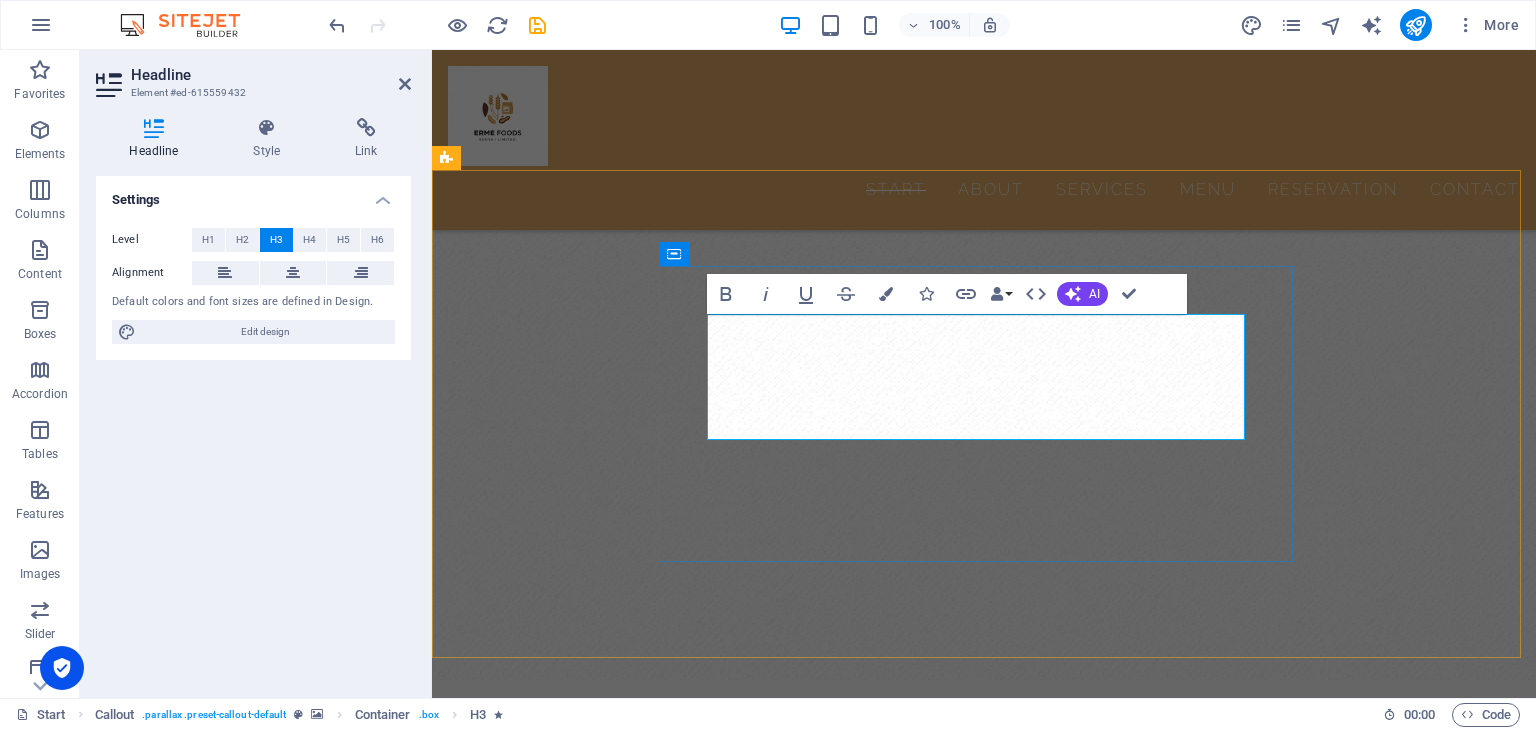 type 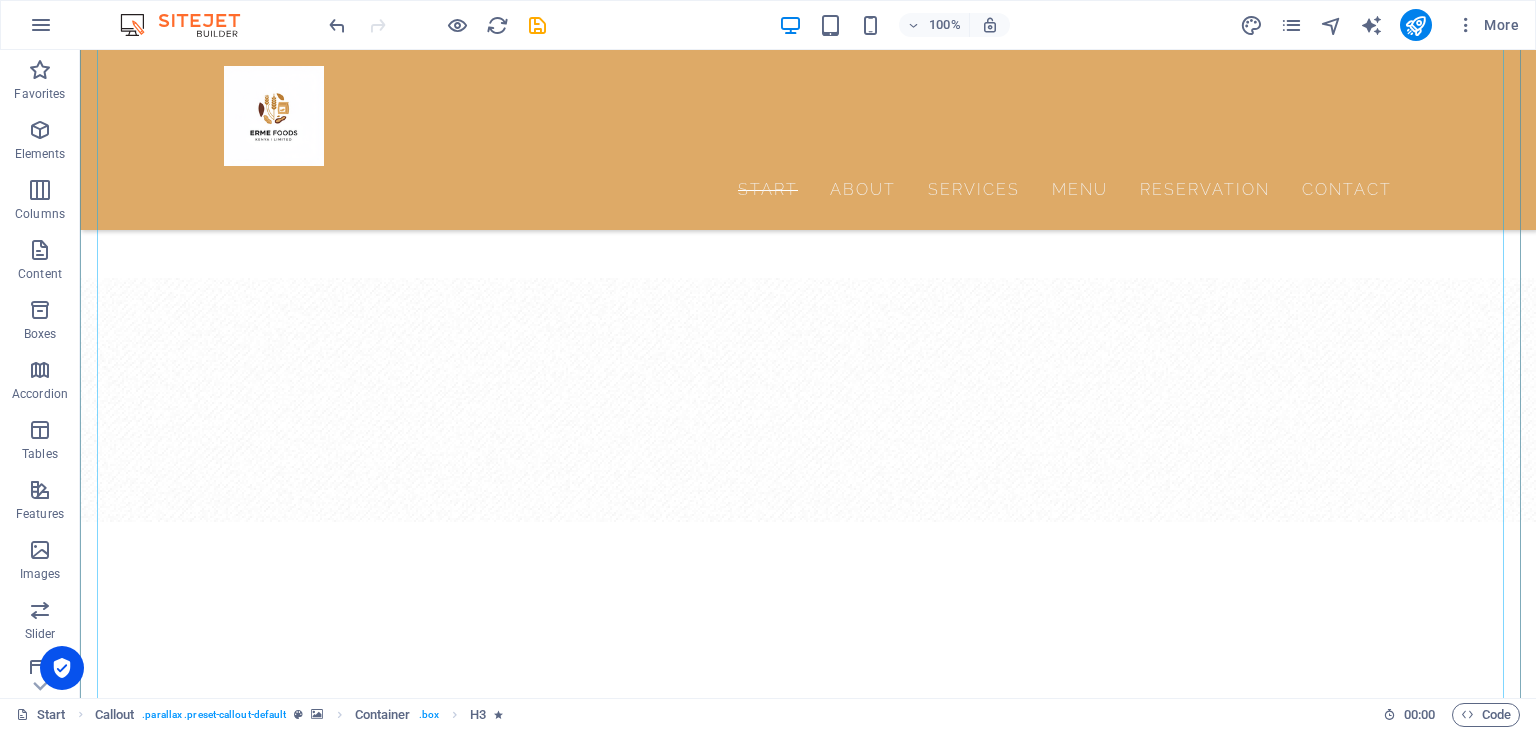 scroll, scrollTop: 4145, scrollLeft: 0, axis: vertical 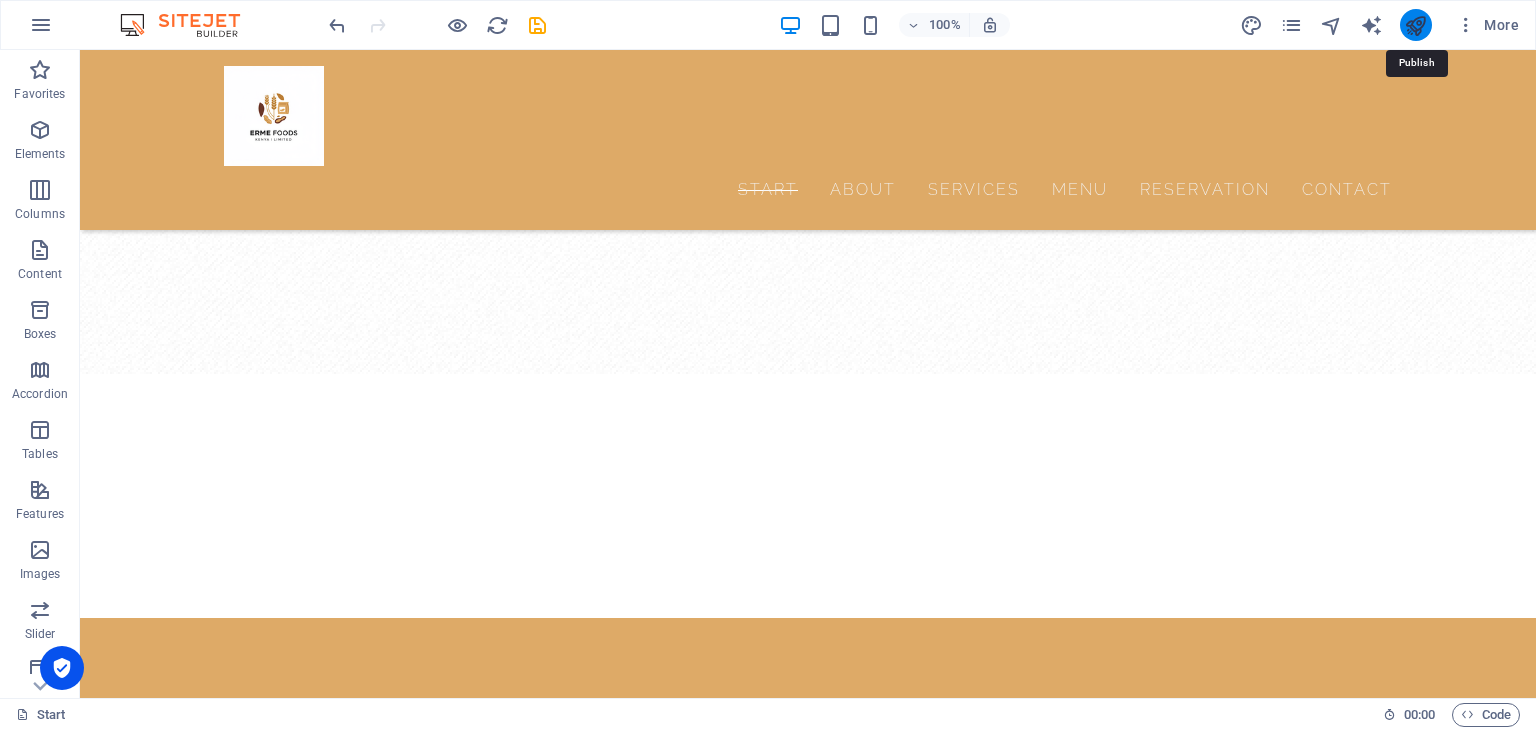 click at bounding box center [1415, 25] 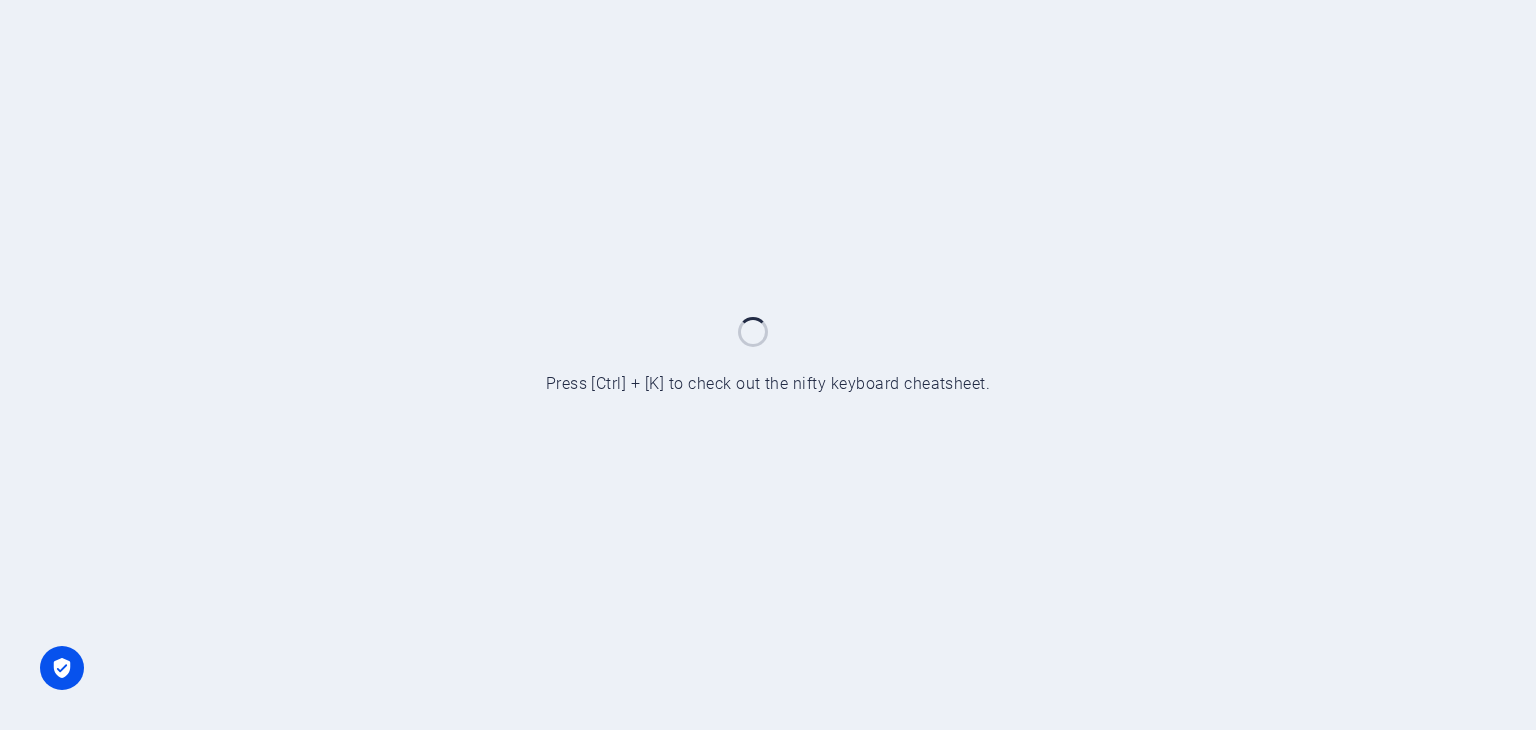 scroll, scrollTop: 0, scrollLeft: 0, axis: both 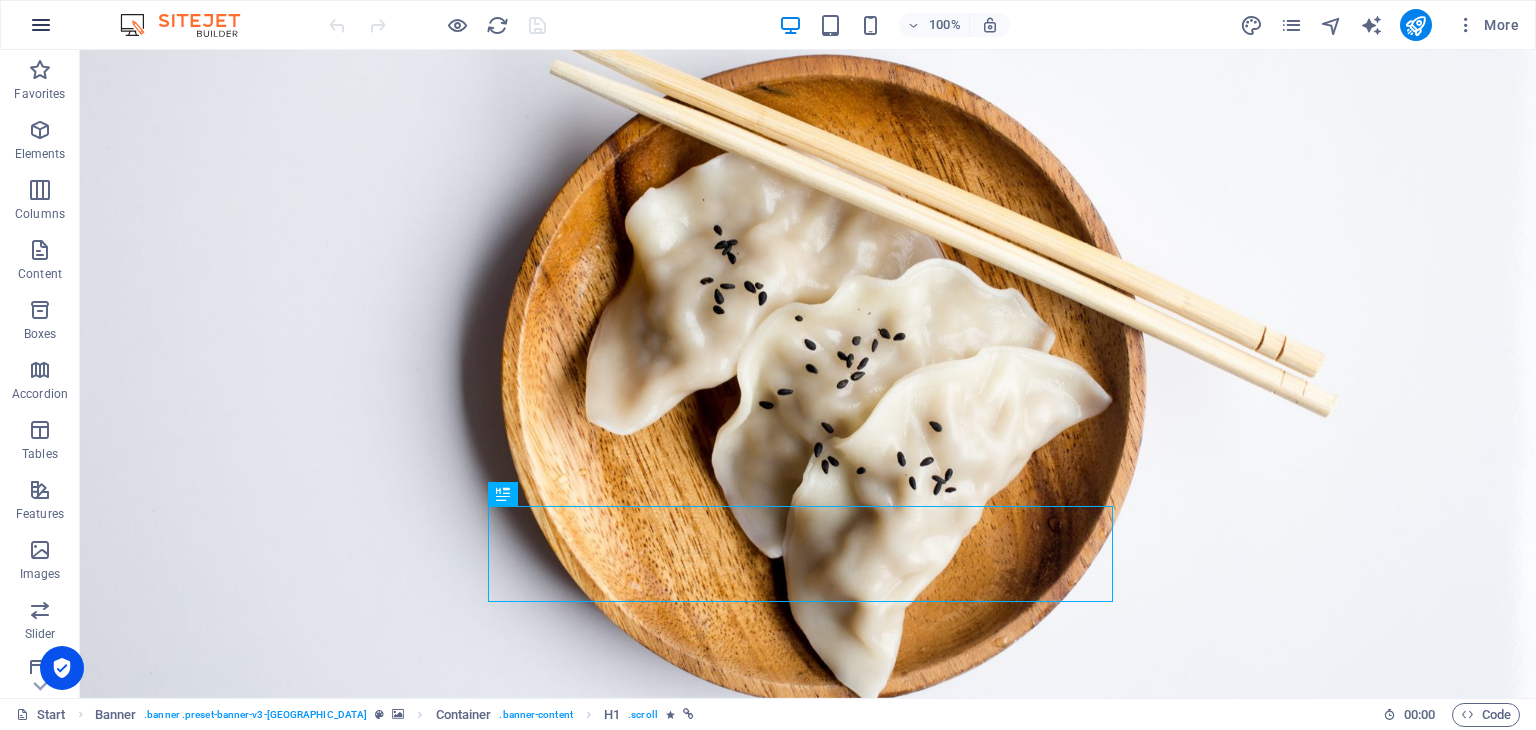 click at bounding box center [41, 25] 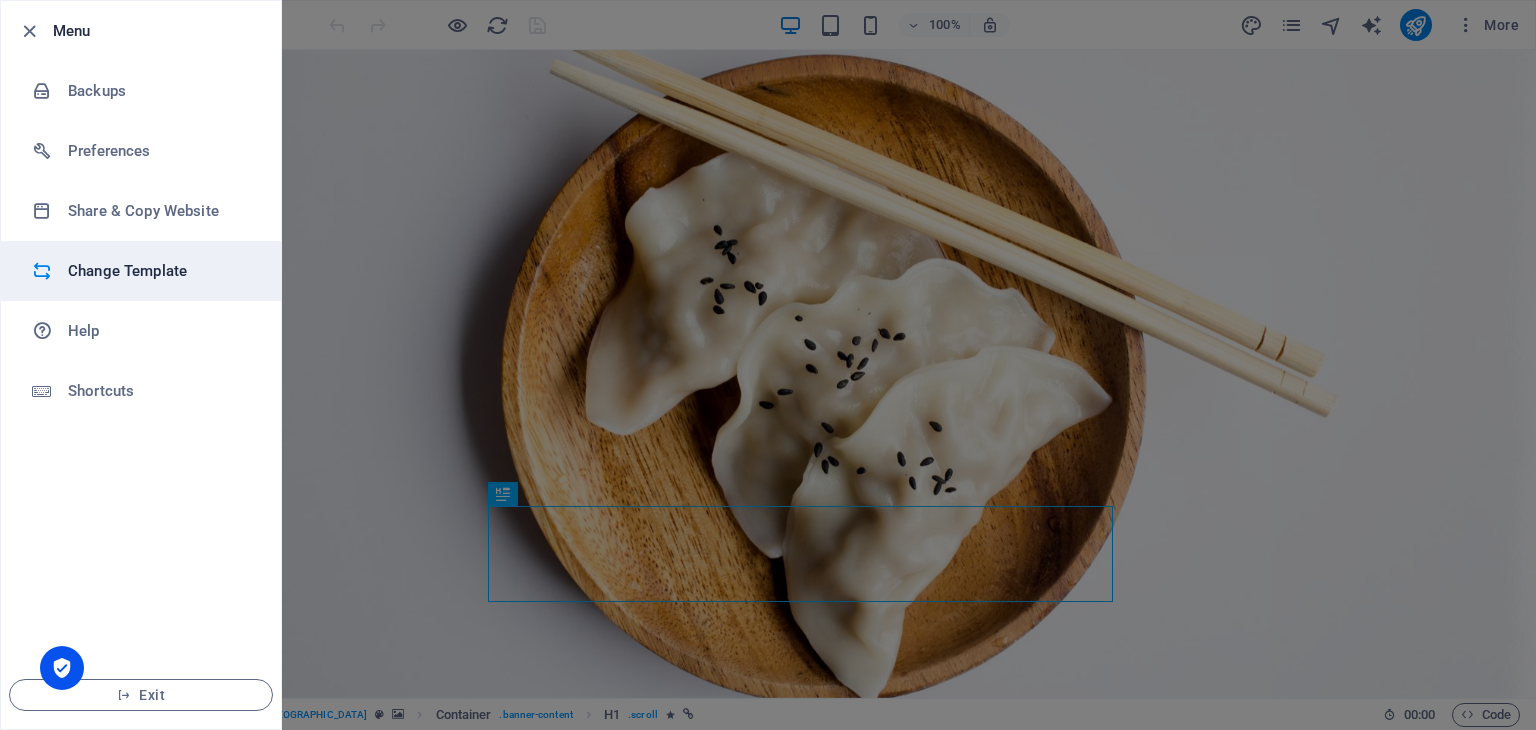 click on "Change Template" at bounding box center [141, 271] 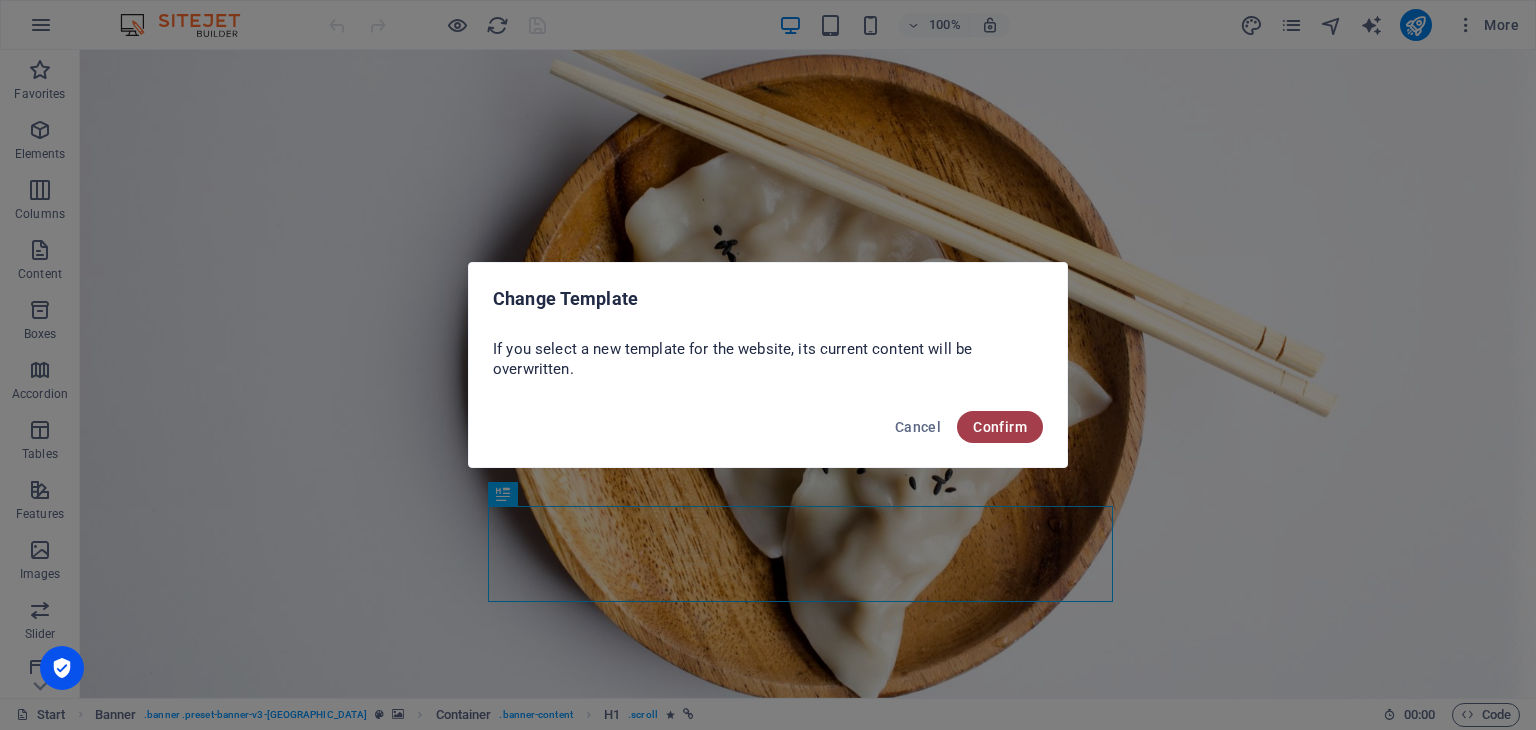 click on "Confirm" at bounding box center (1000, 427) 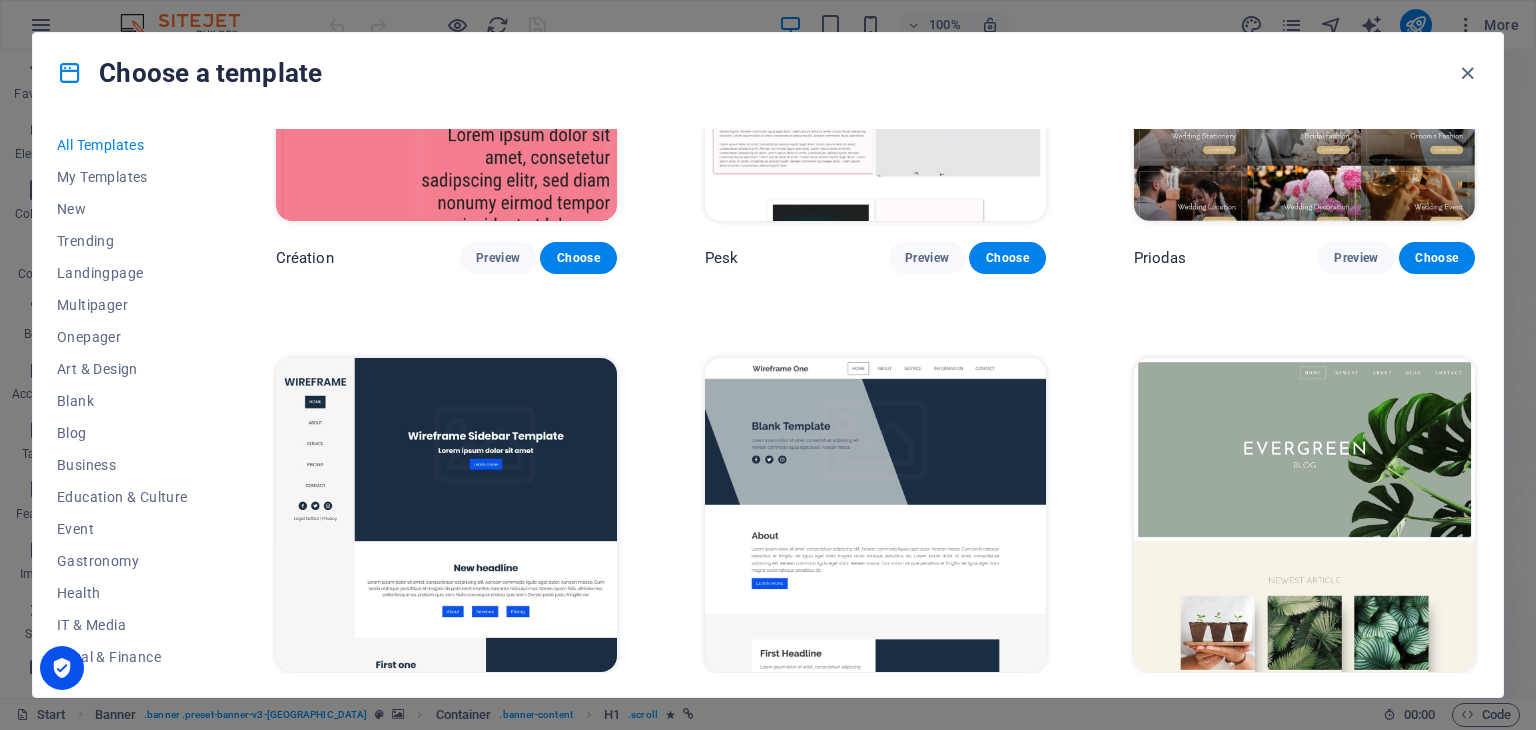 scroll, scrollTop: 7100, scrollLeft: 0, axis: vertical 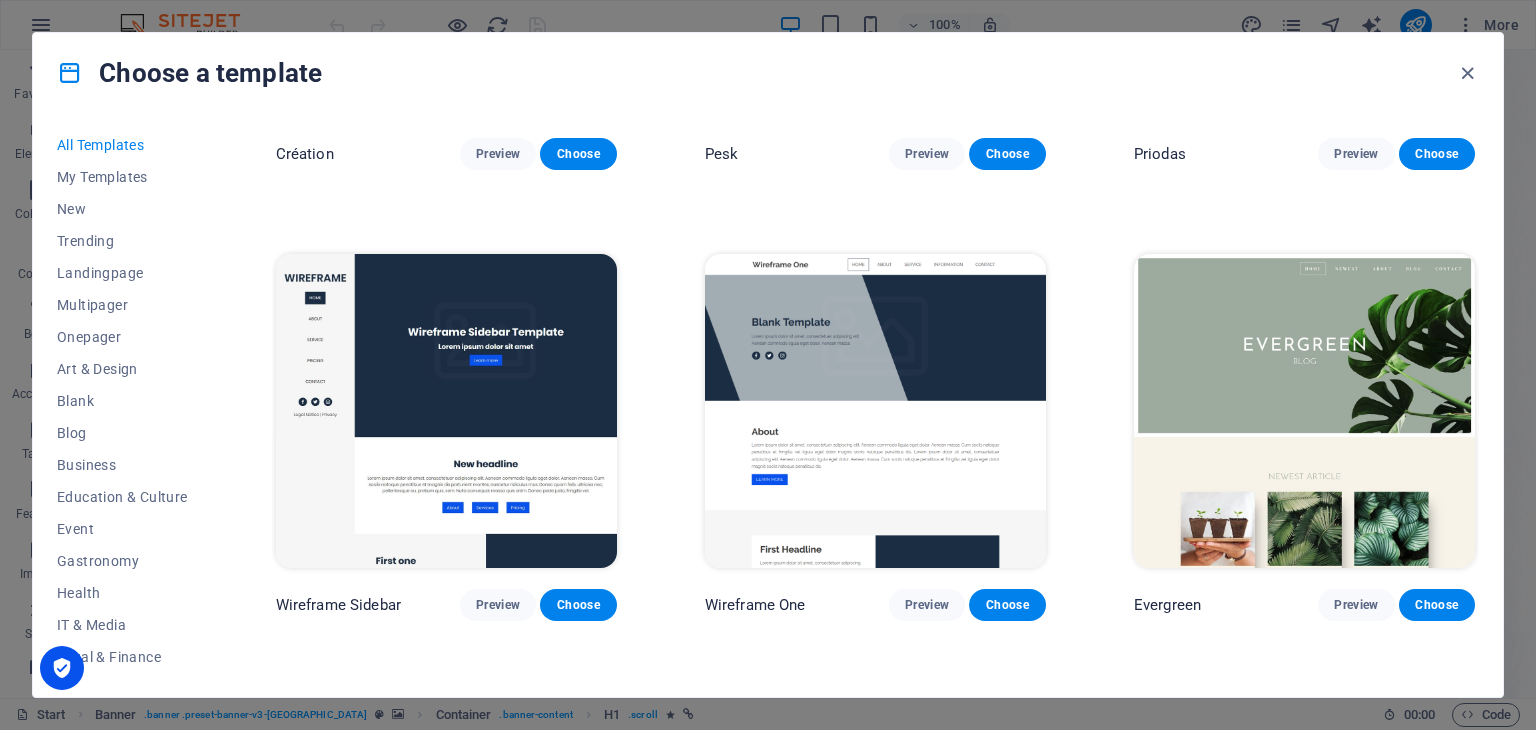 click at bounding box center (1304, 411) 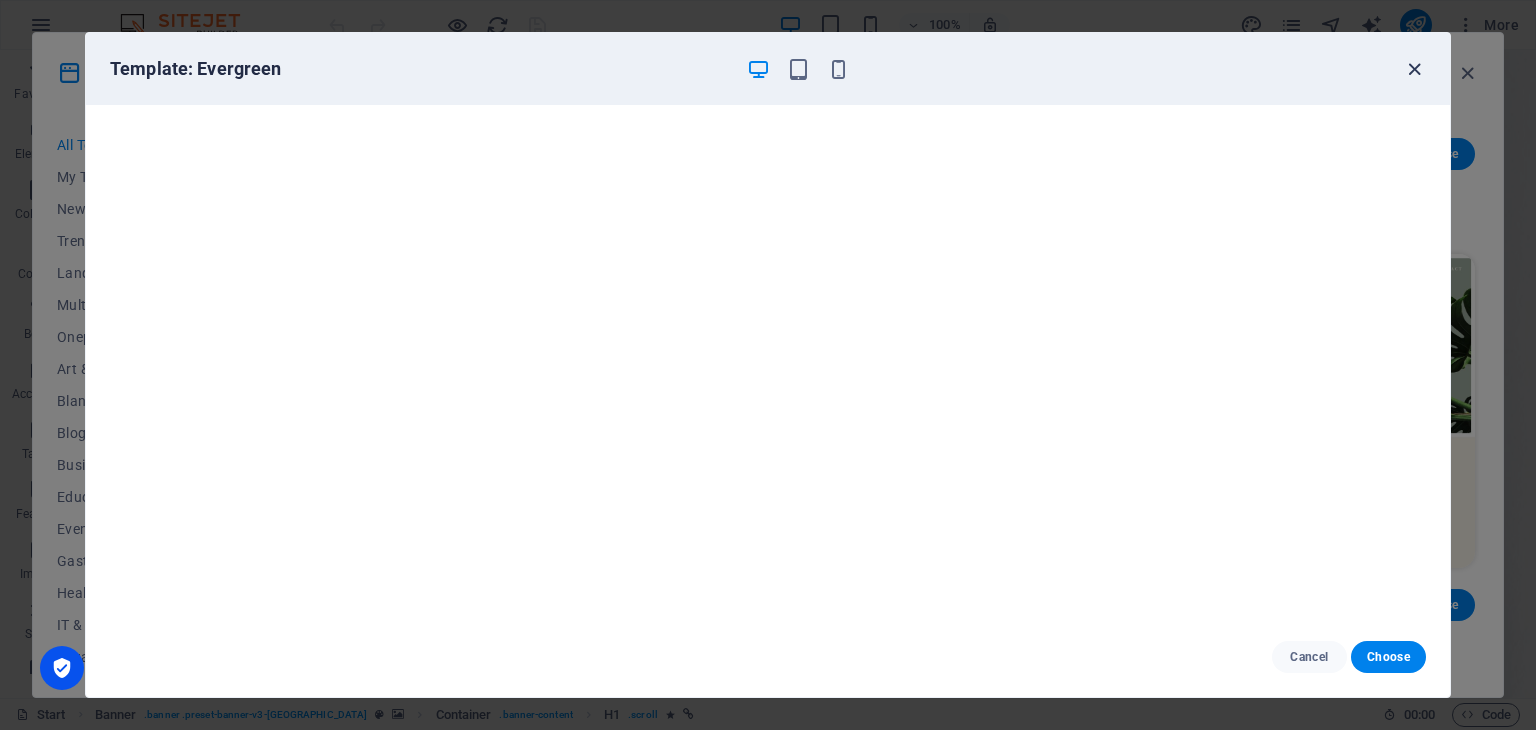 click at bounding box center [1414, 69] 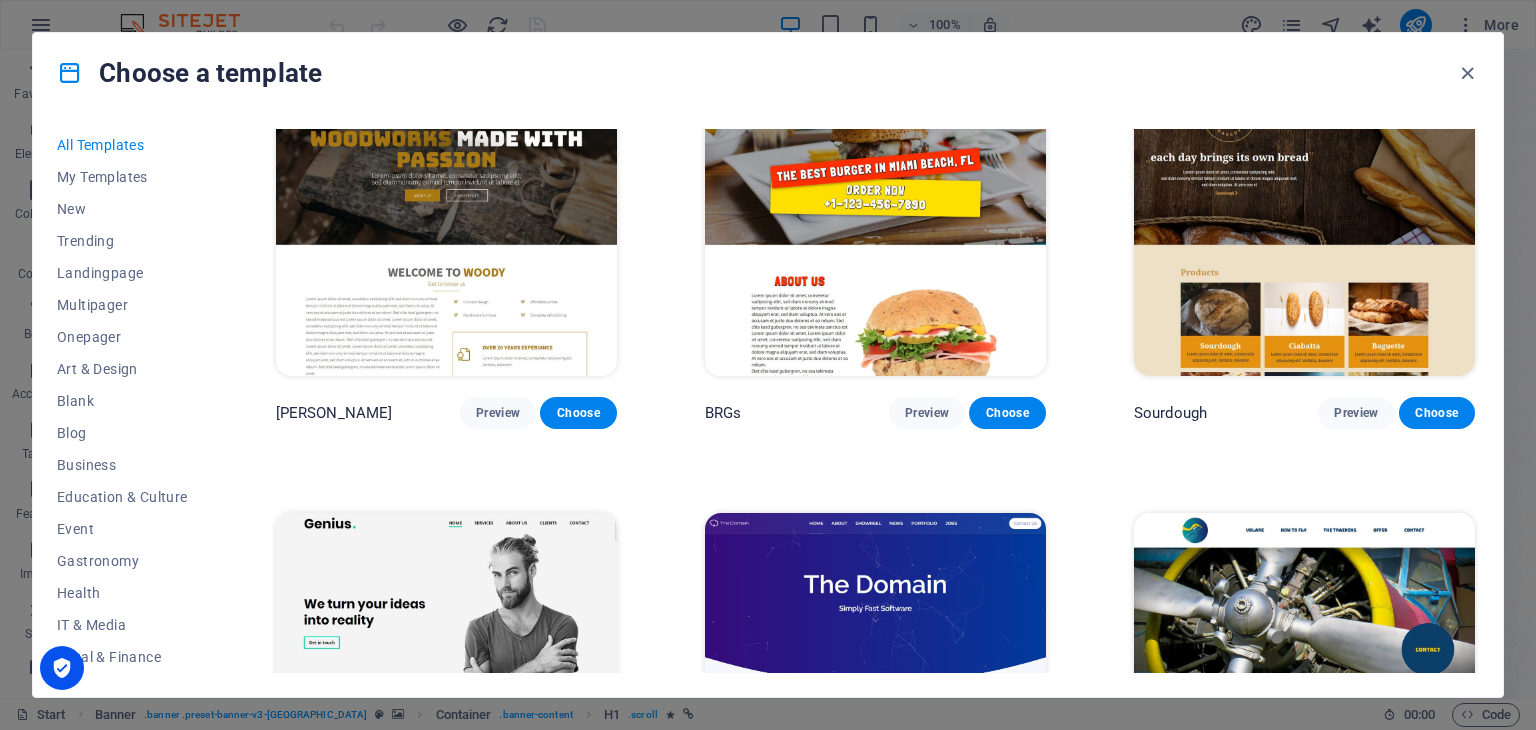 scroll, scrollTop: 10100, scrollLeft: 0, axis: vertical 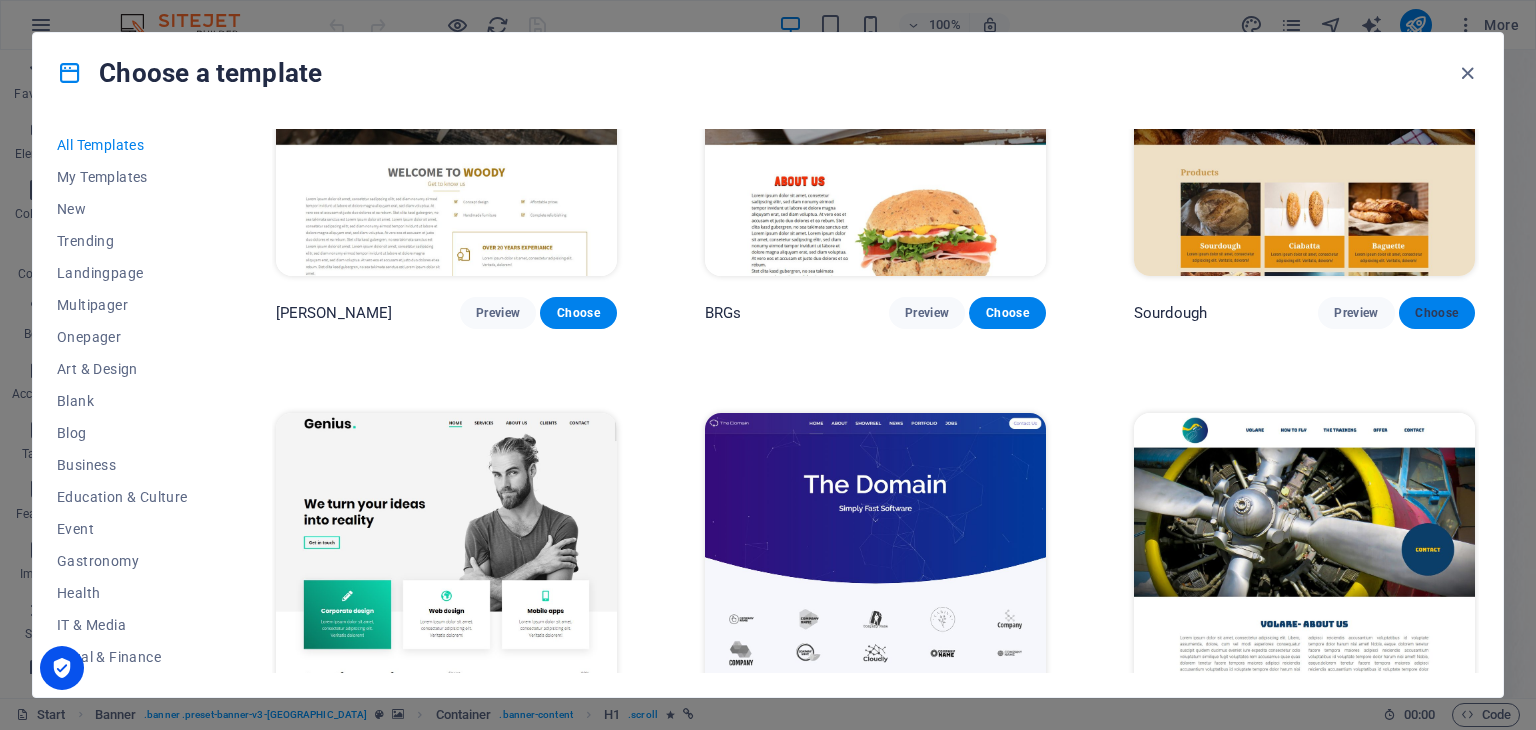 click on "Choose" at bounding box center [1437, 313] 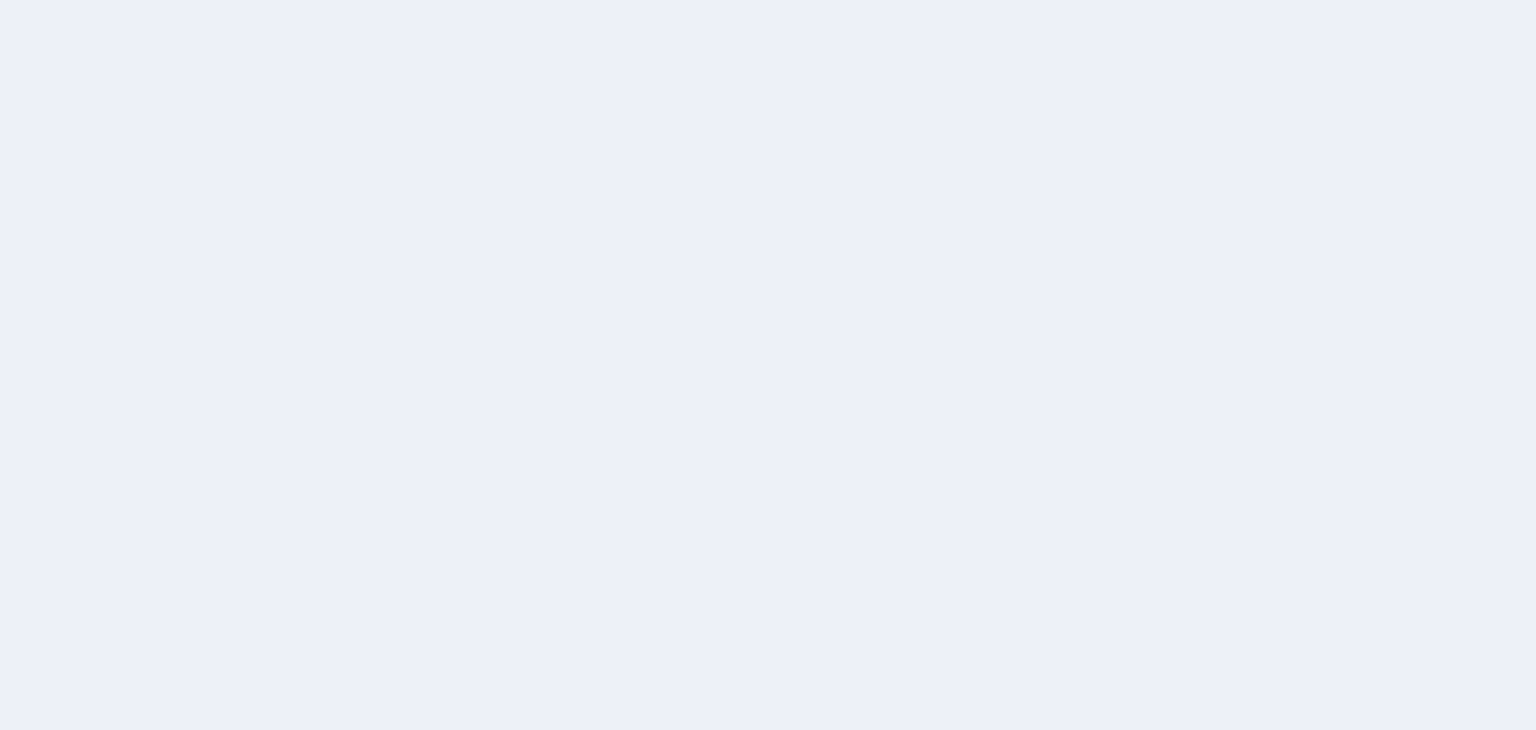scroll, scrollTop: 0, scrollLeft: 0, axis: both 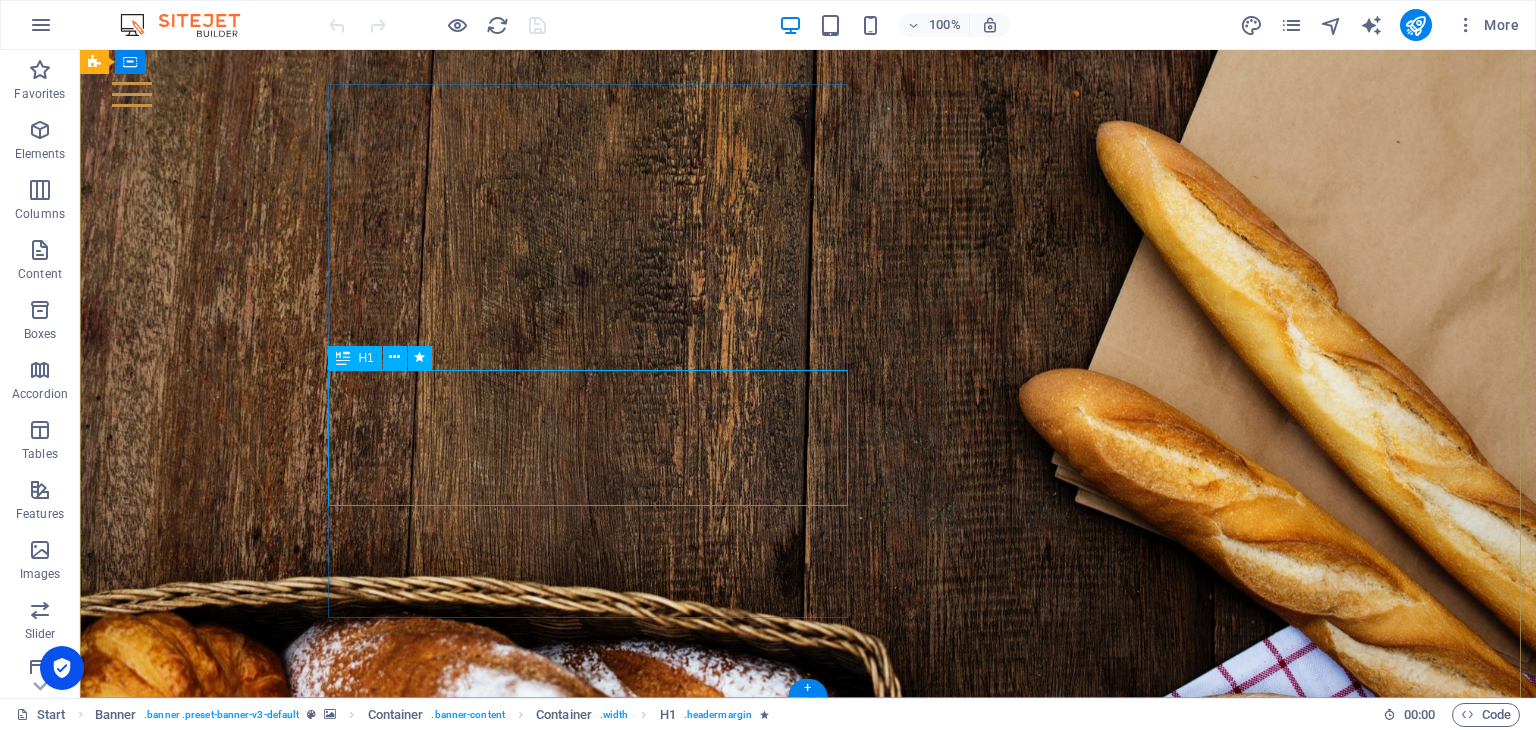click on "each day brings its own bread" at bounding box center (595, 1221) 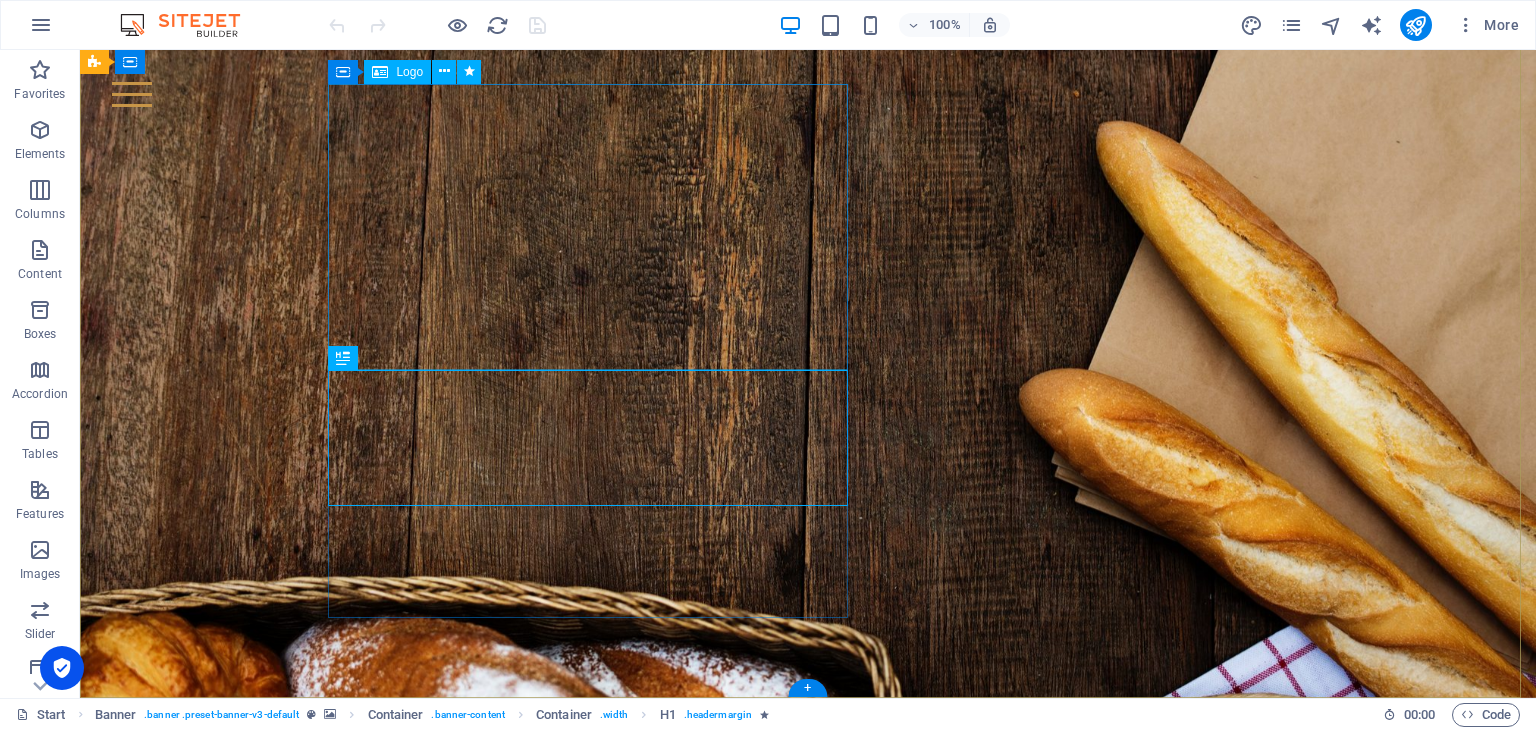 click at bounding box center [595, 1010] 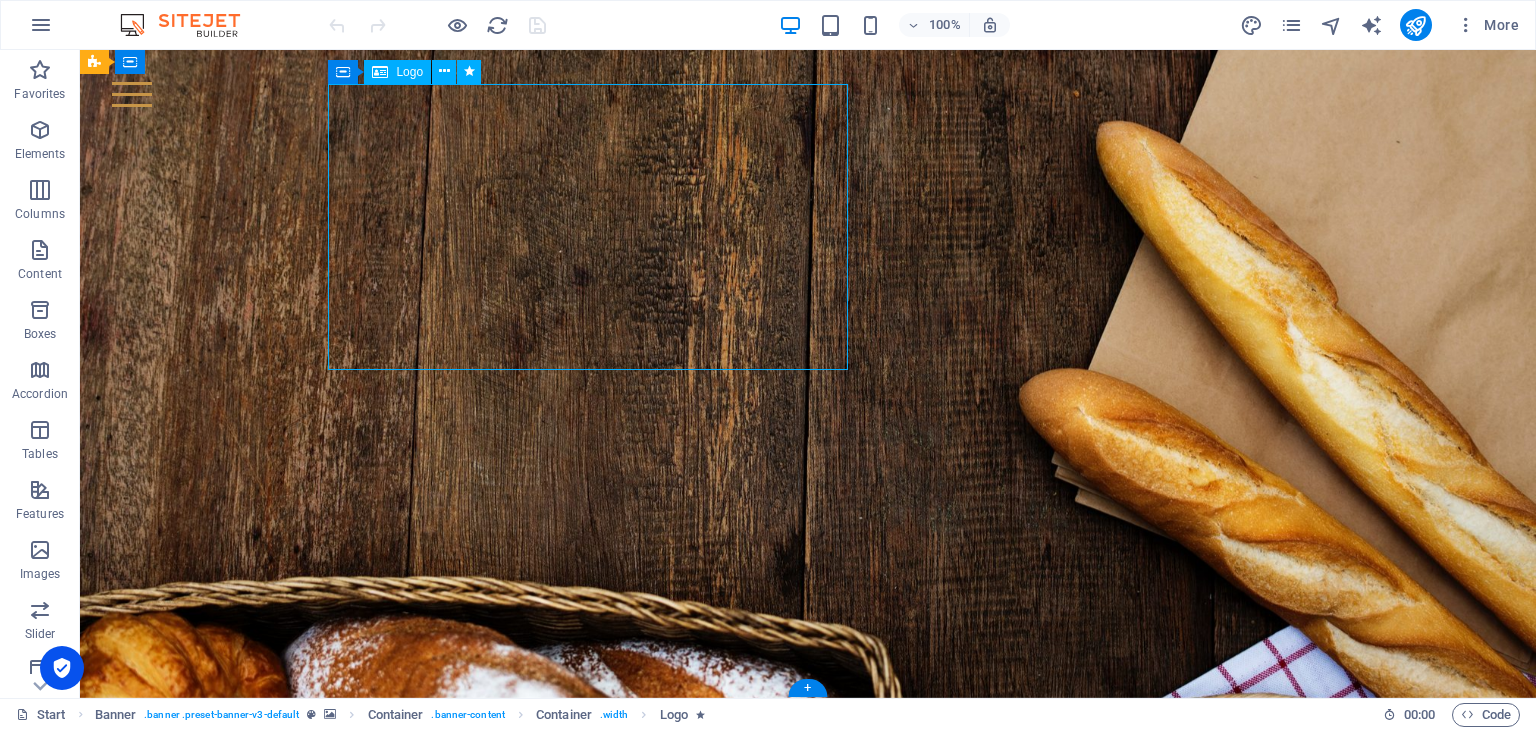 click at bounding box center [595, 1010] 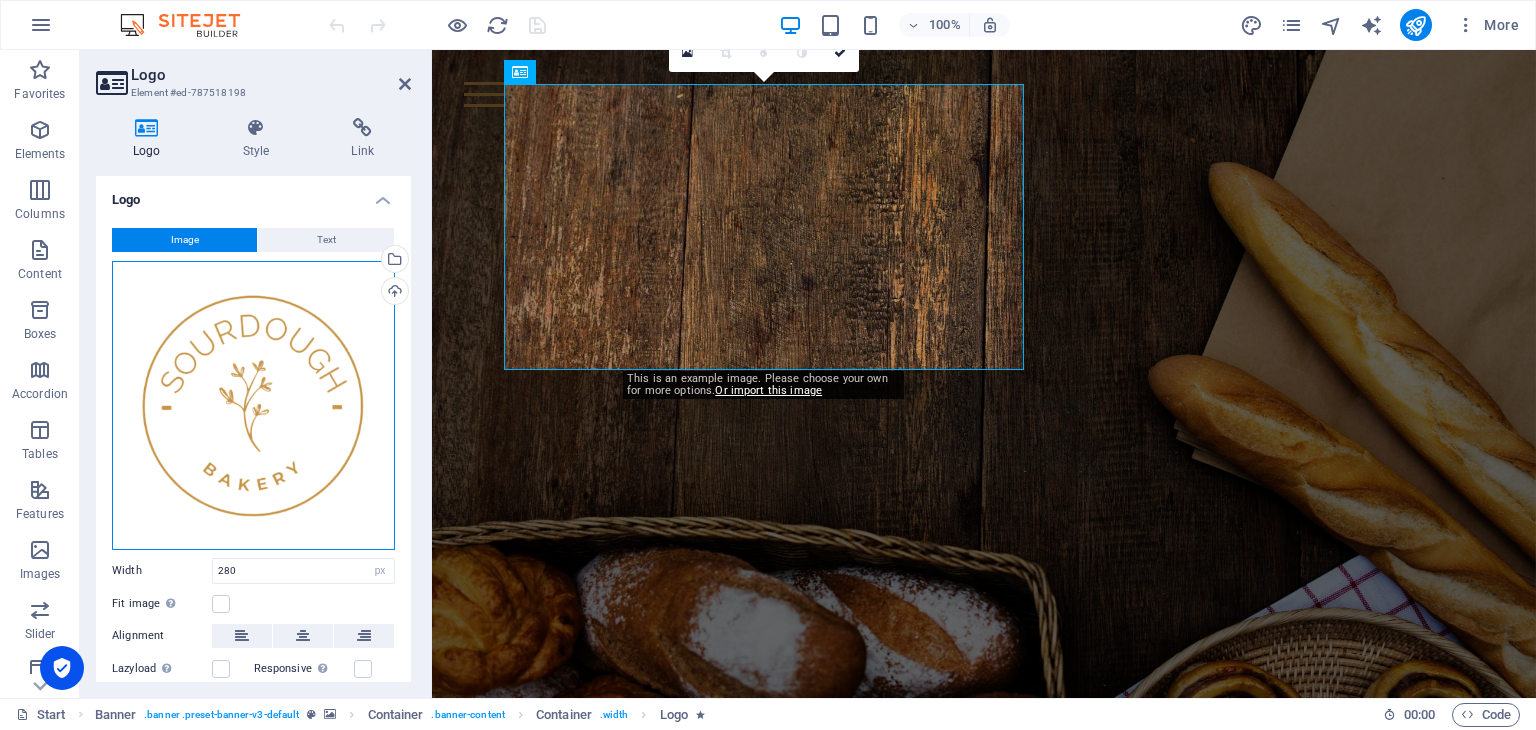 click on "Drag files here, click to choose files or select files from Files or our free stock photos & videos" at bounding box center [253, 405] 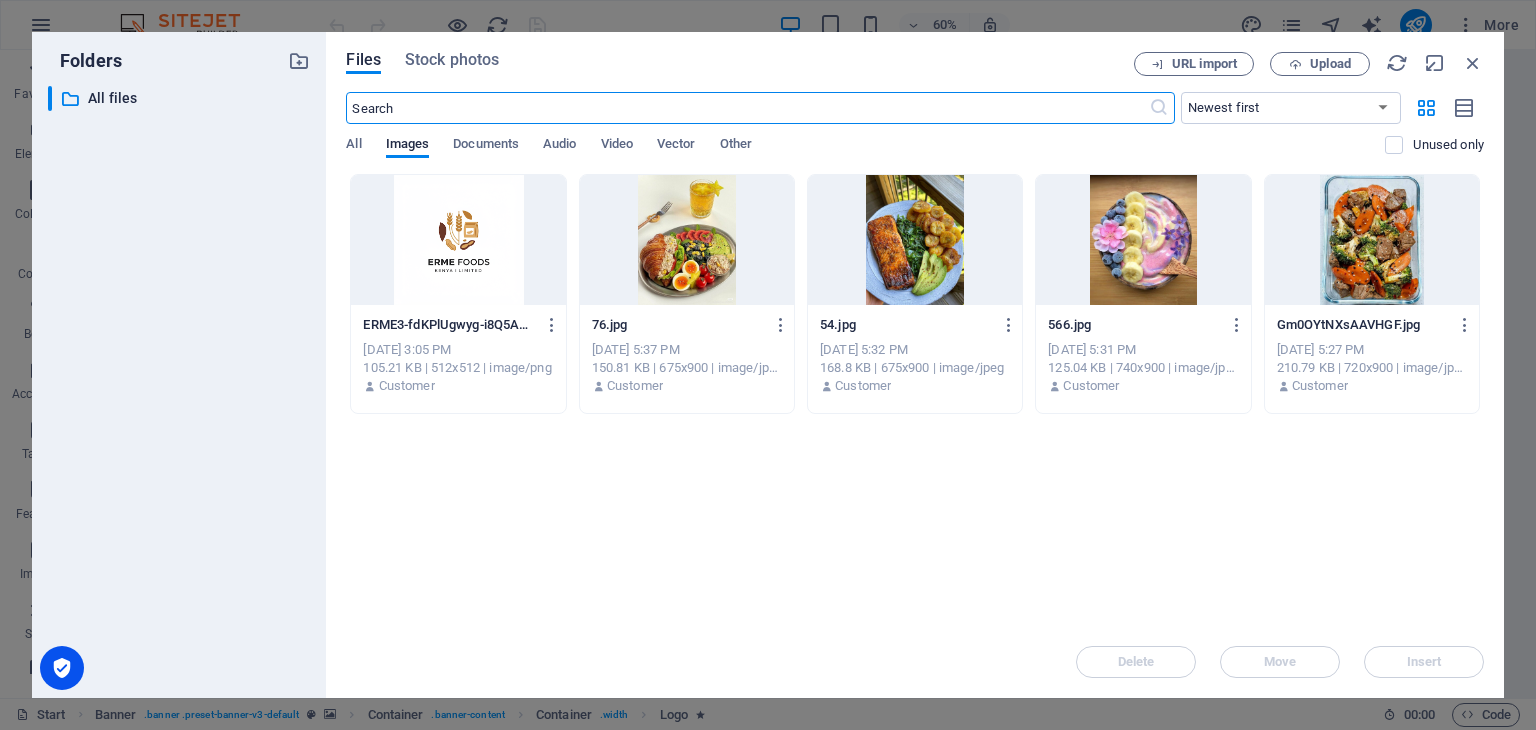 scroll, scrollTop: 0, scrollLeft: 0, axis: both 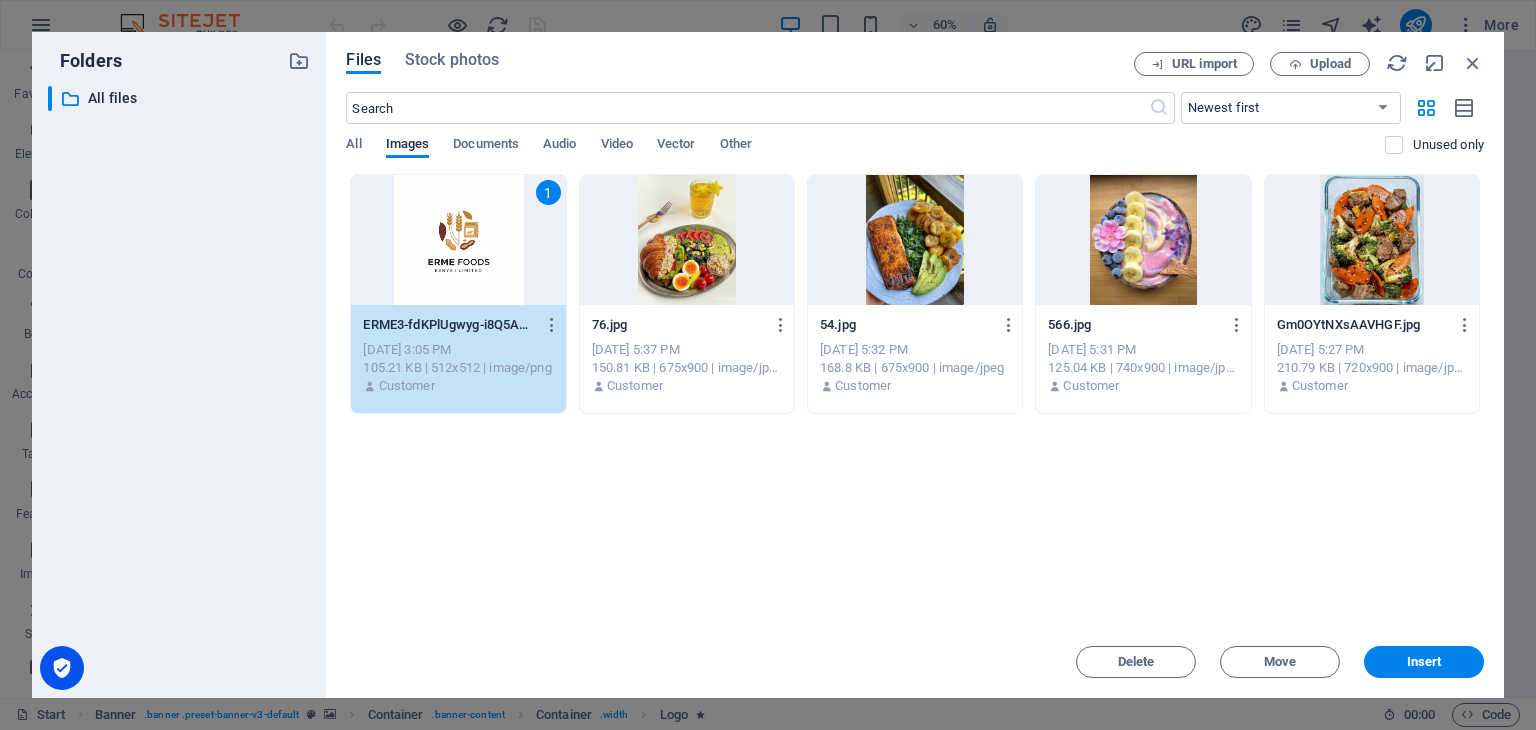 click on "1" at bounding box center (458, 240) 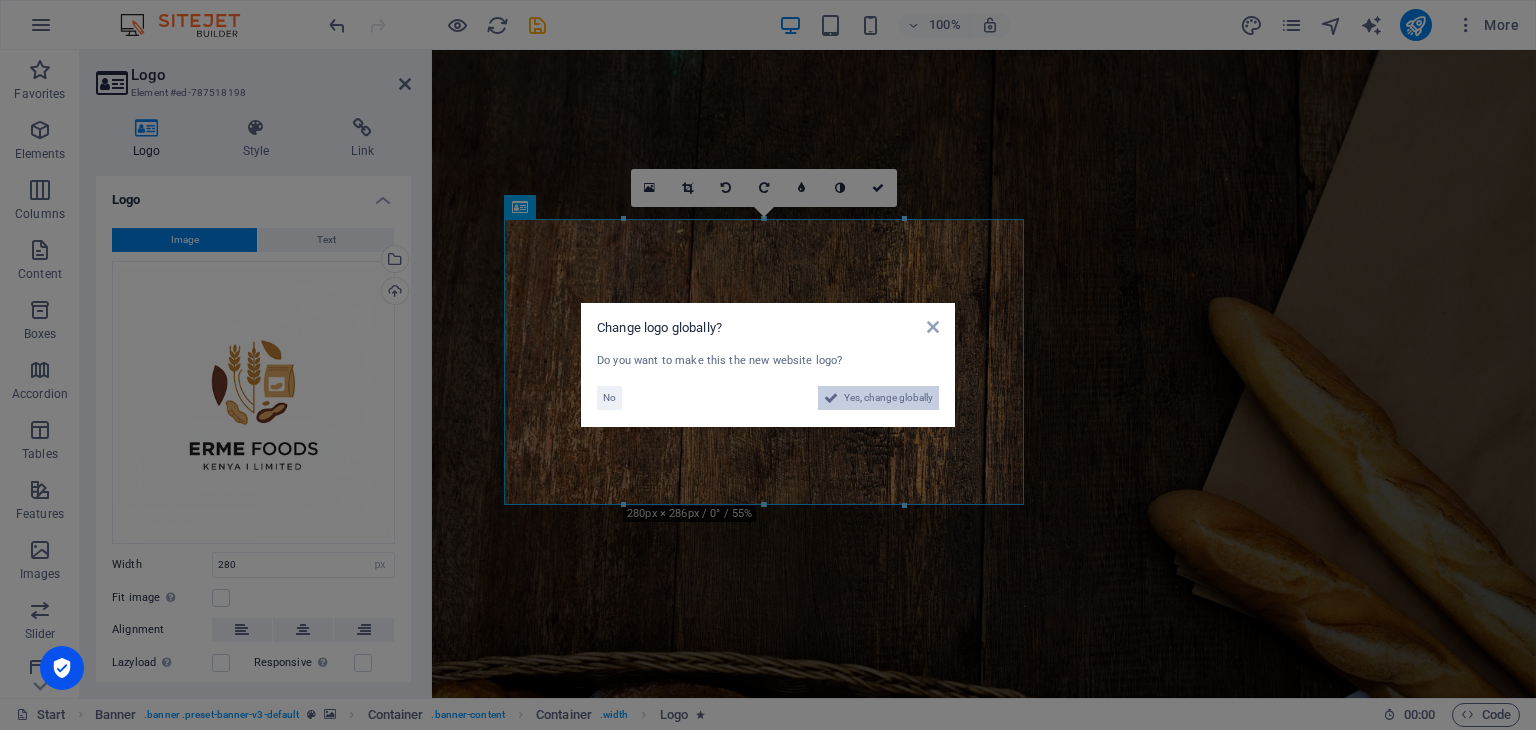 click at bounding box center (831, 398) 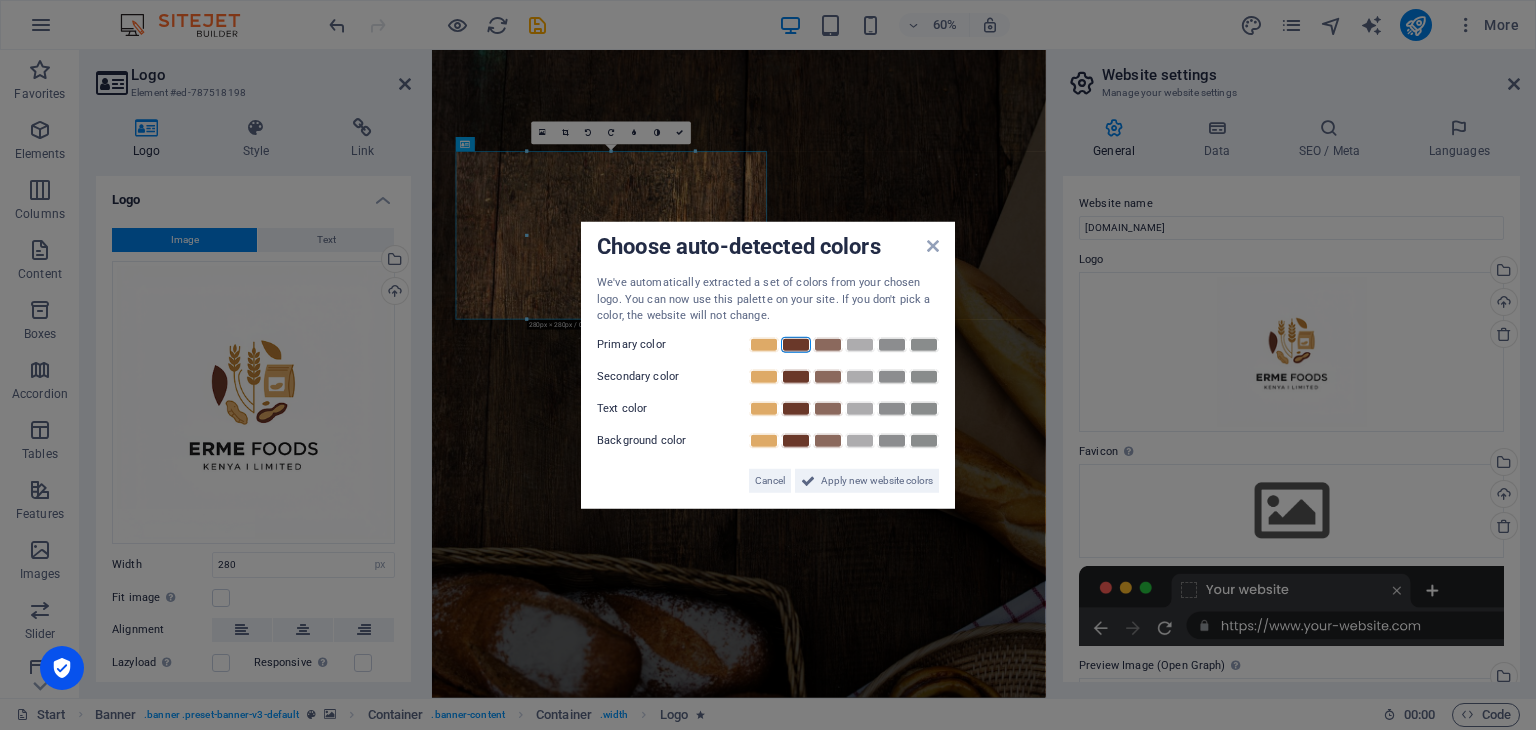 click at bounding box center [796, 344] 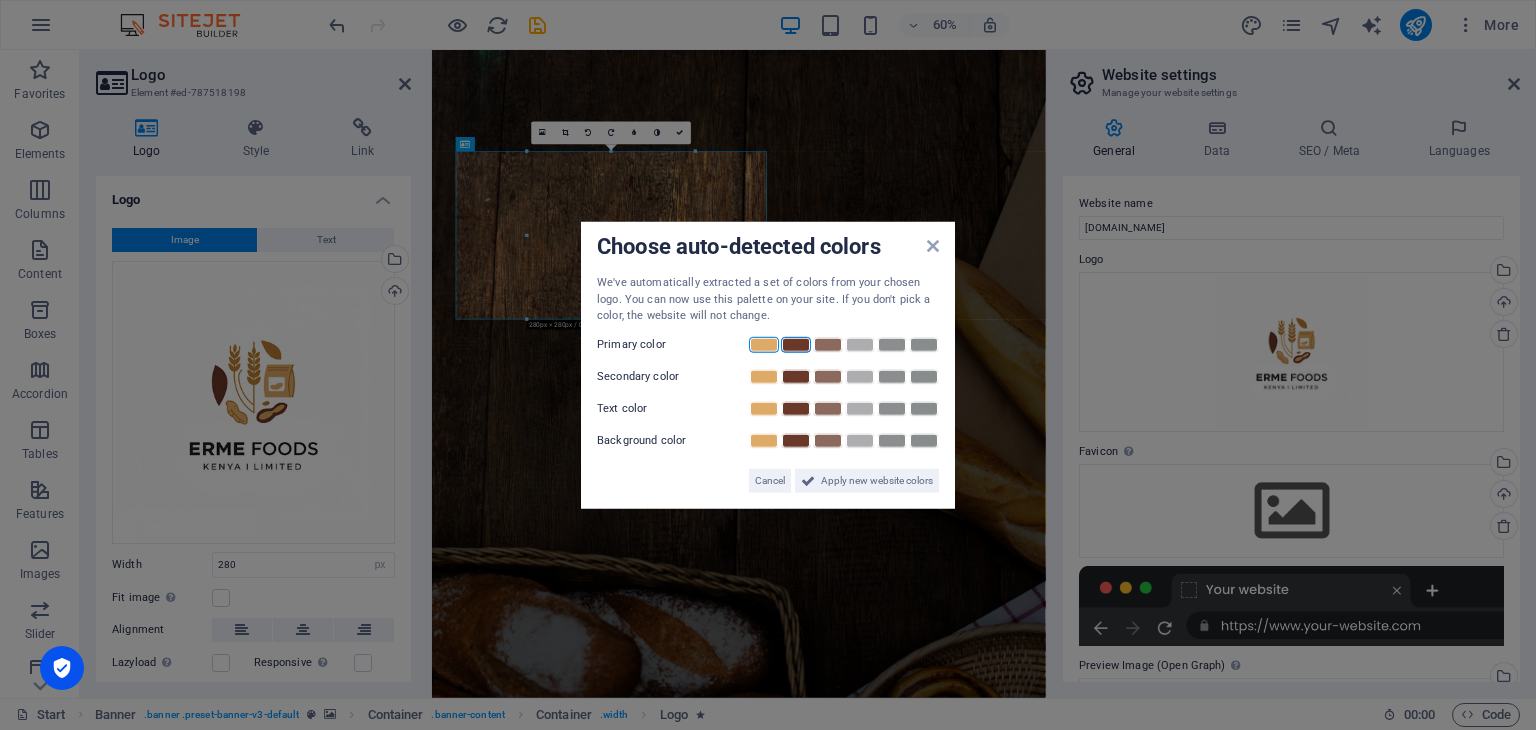 click at bounding box center [764, 344] 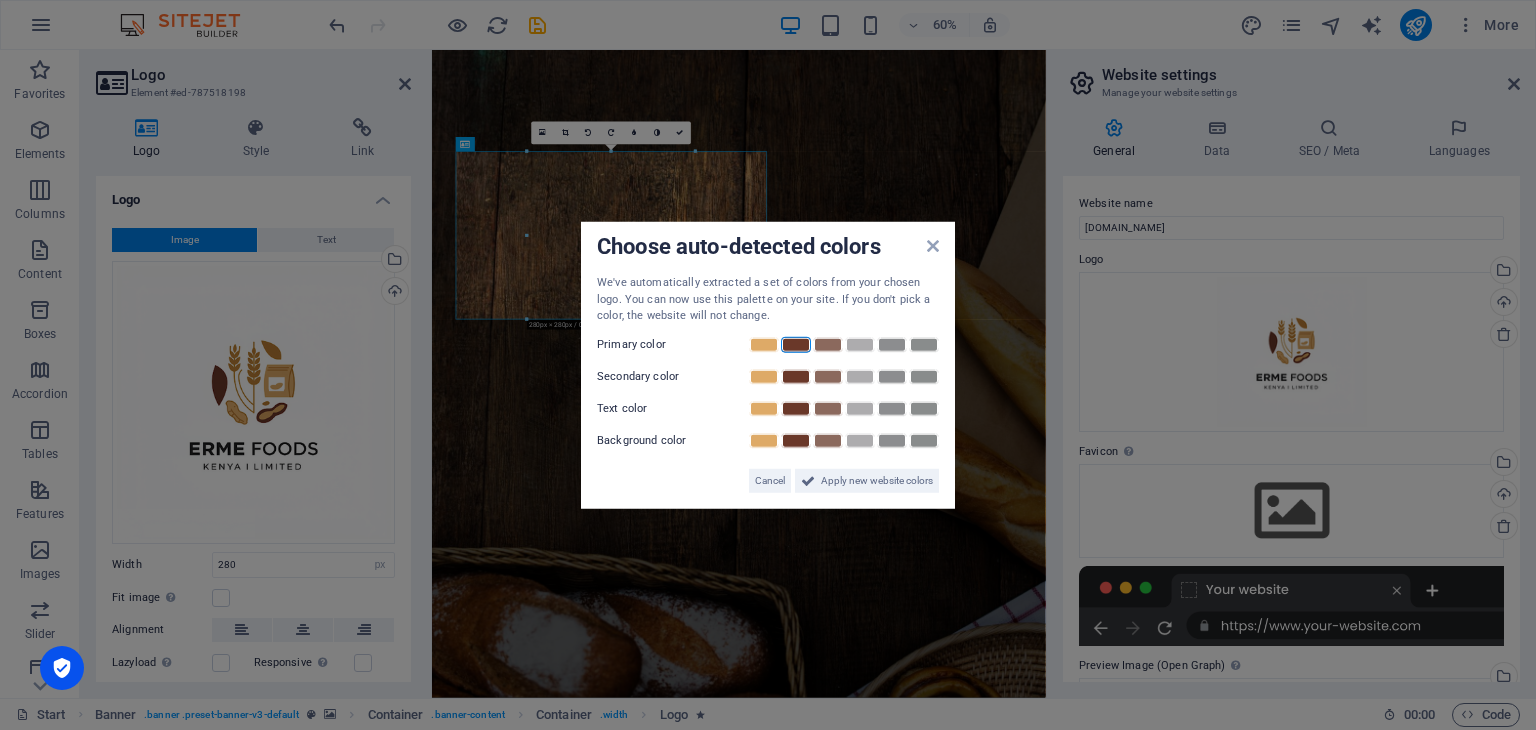 click at bounding box center [796, 344] 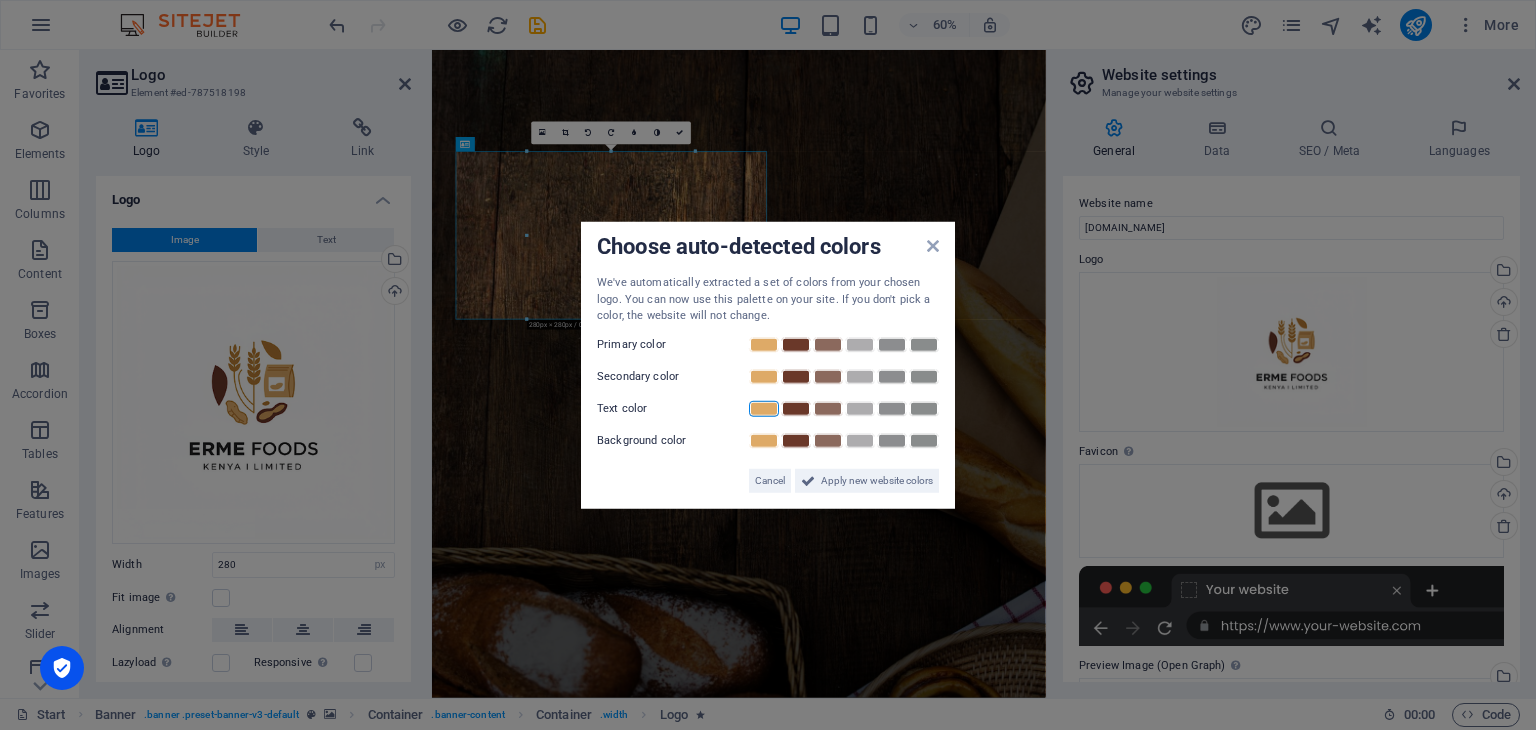 click at bounding box center (764, 408) 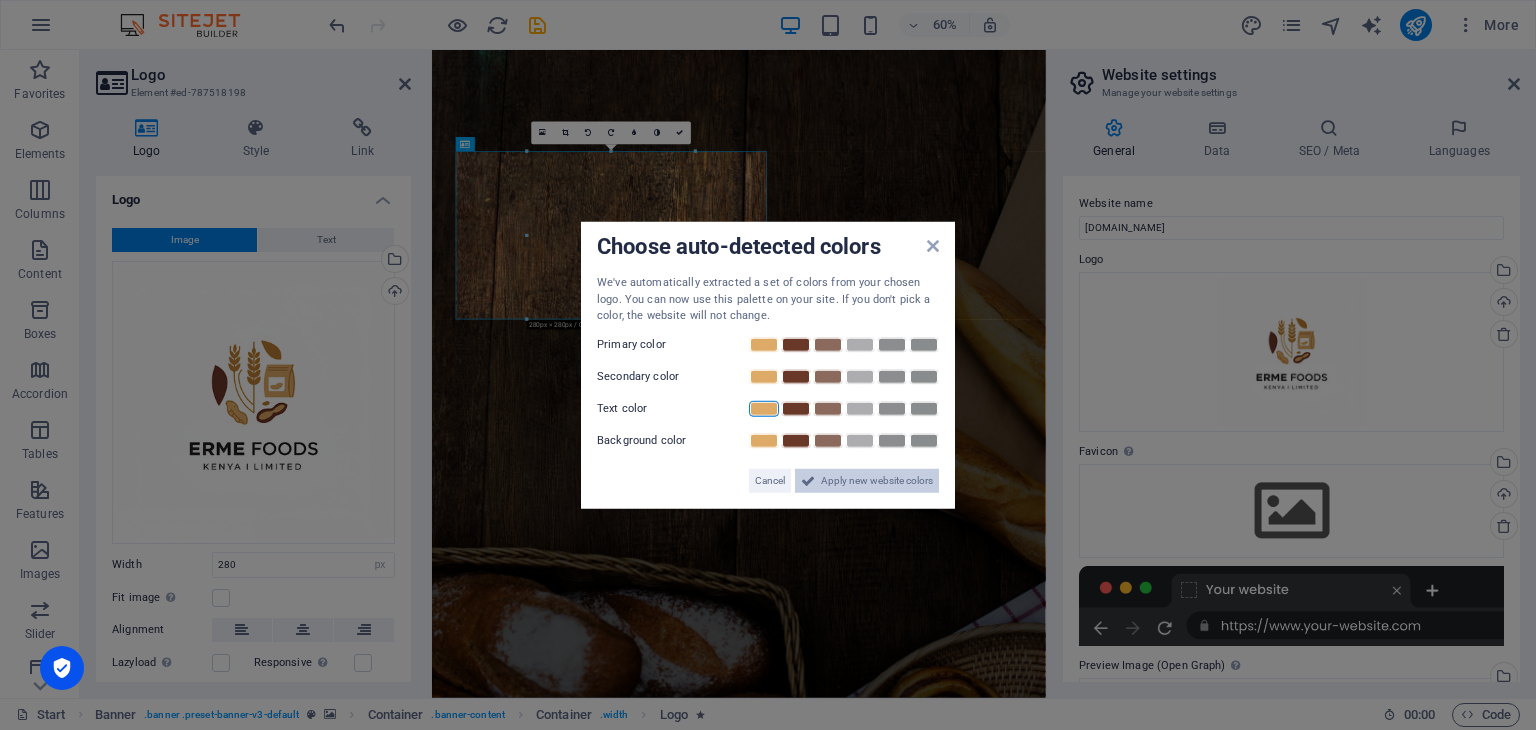 click on "Apply new website colors" at bounding box center (877, 480) 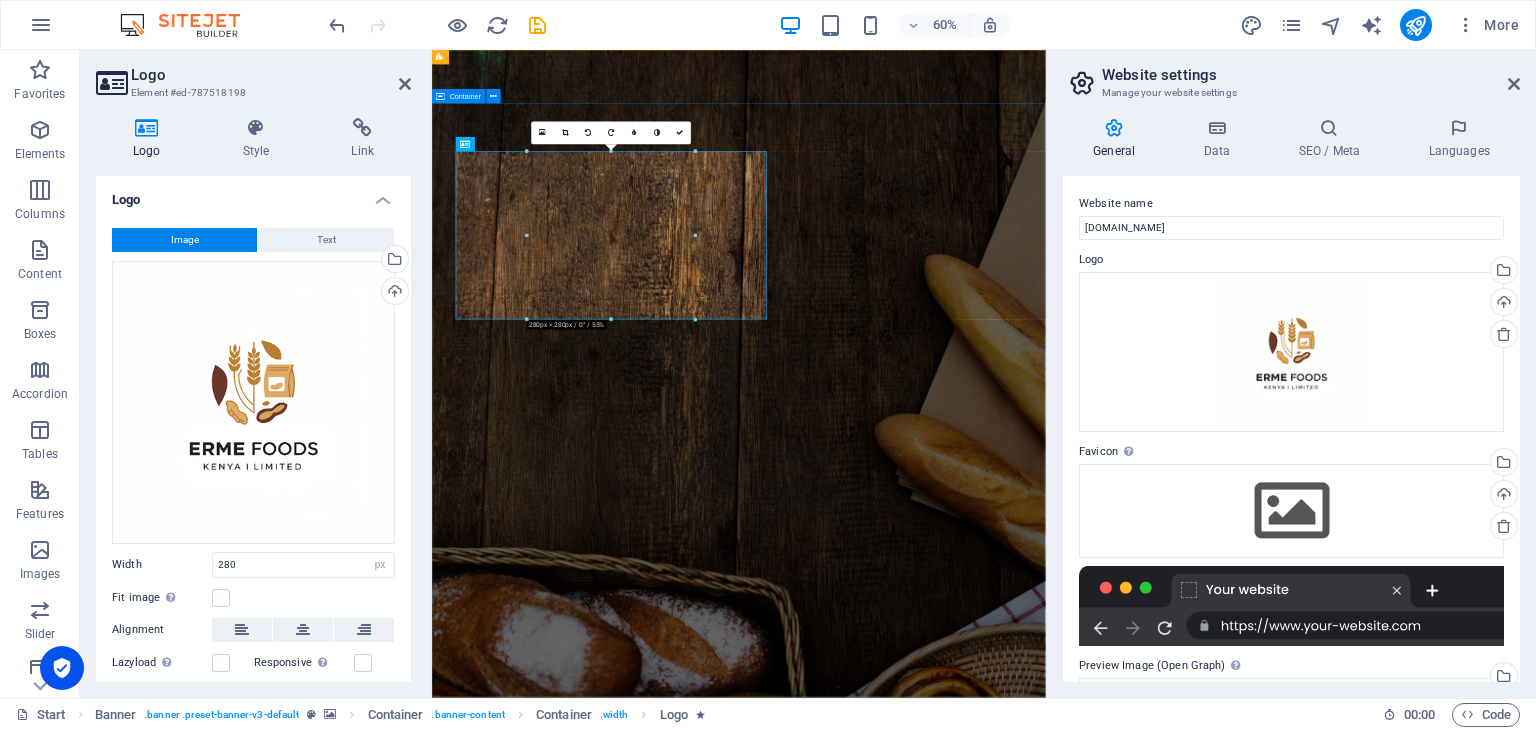click on "each day brings its own bread Lorem ipsum dolor sit amet, consetetur sadipscing elitr,  sed diam nonumy eirmod tempor invidunt ut labore et dolore magna aliquyam erat,  sed diam voluptua. At vero eos et  [DOMAIN_NAME]" at bounding box center (943, 1562) 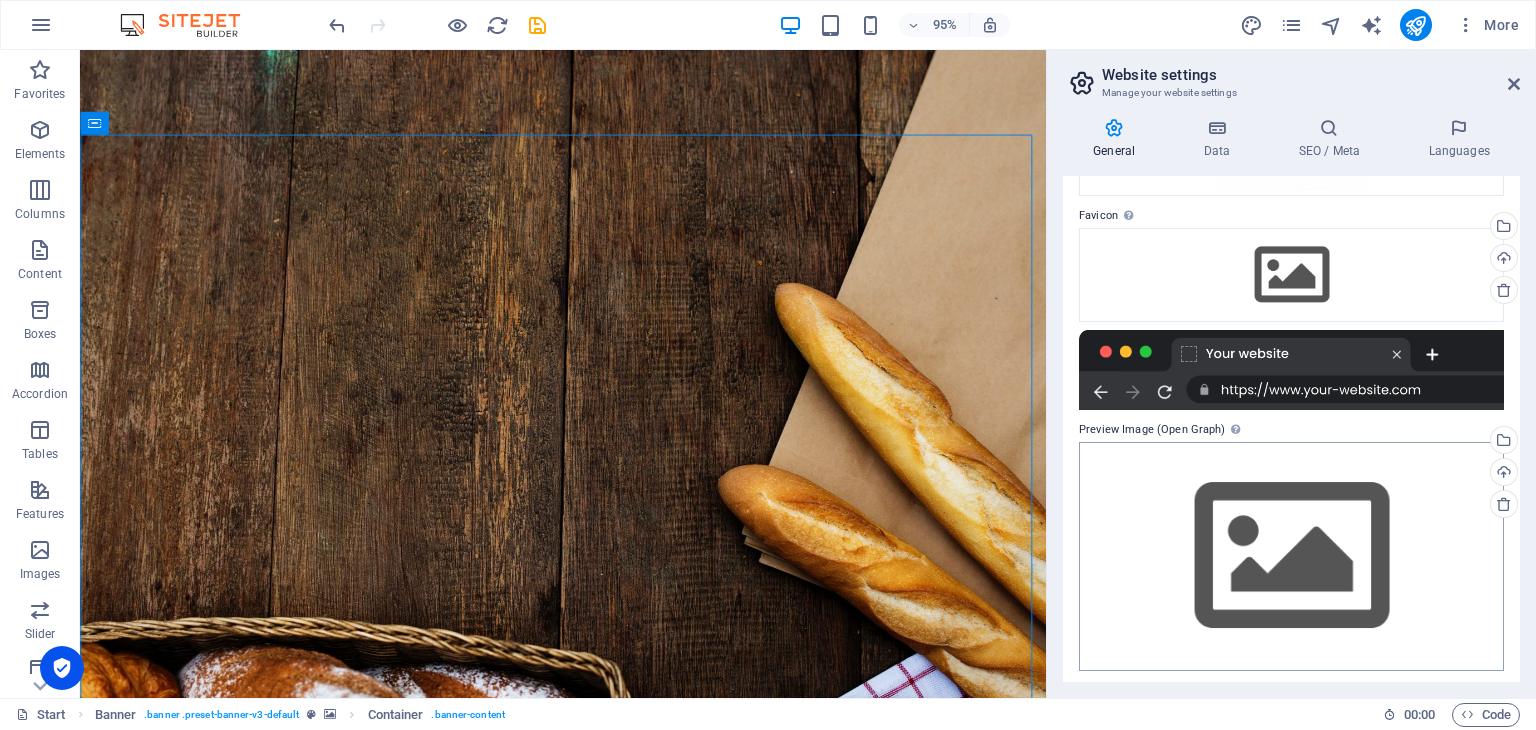 scroll, scrollTop: 241, scrollLeft: 0, axis: vertical 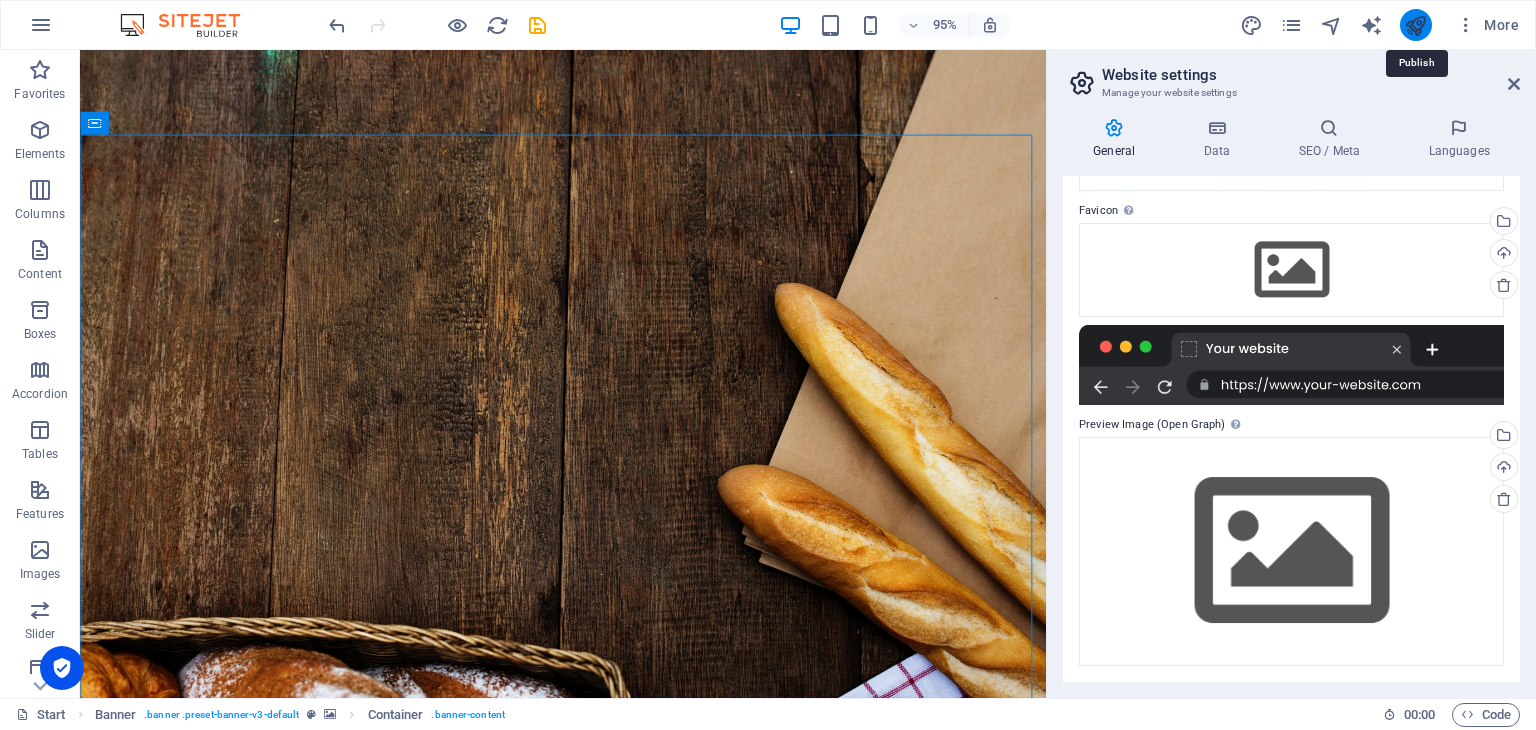 click at bounding box center (1415, 25) 